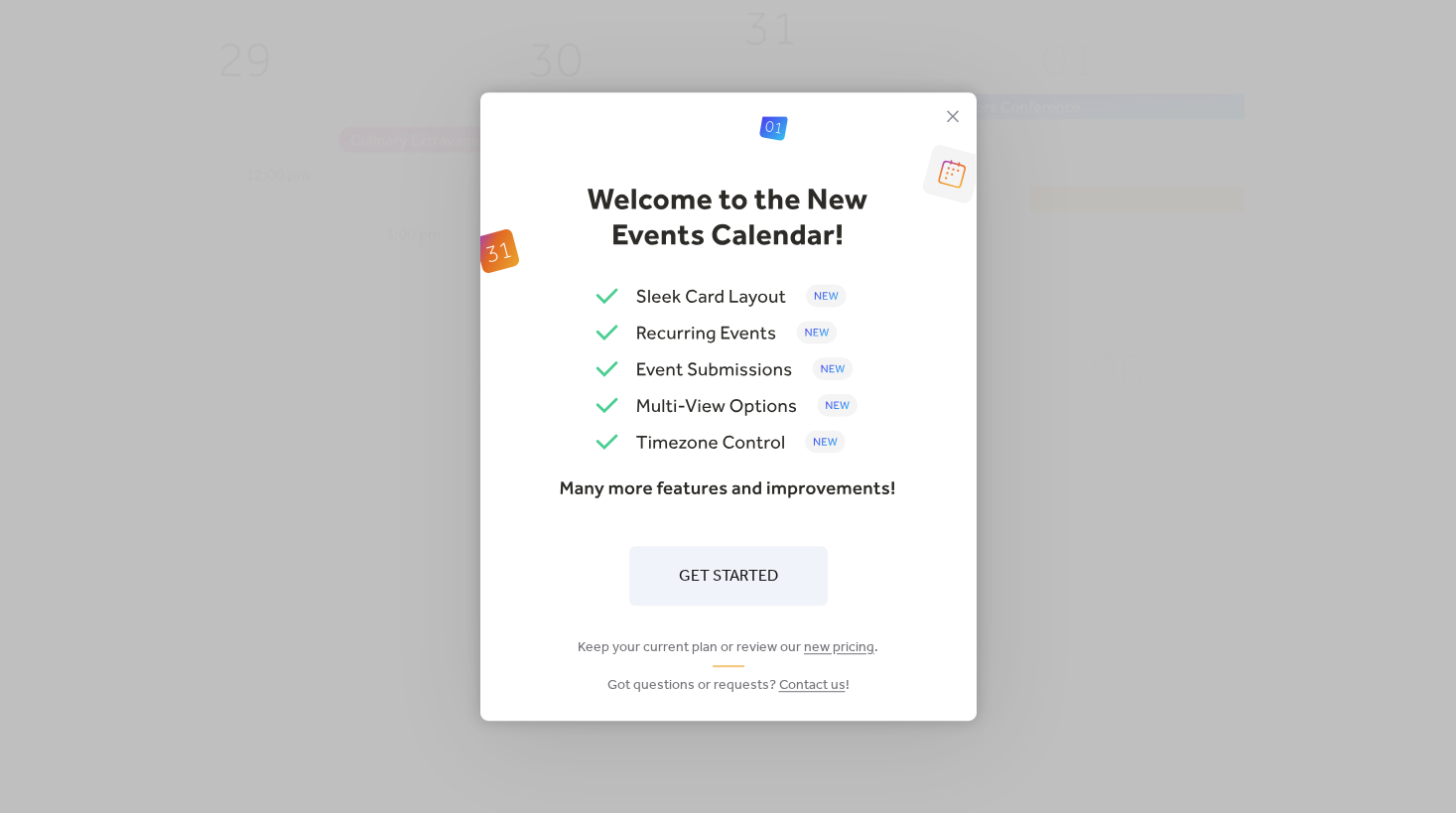 scroll, scrollTop: 0, scrollLeft: 0, axis: both 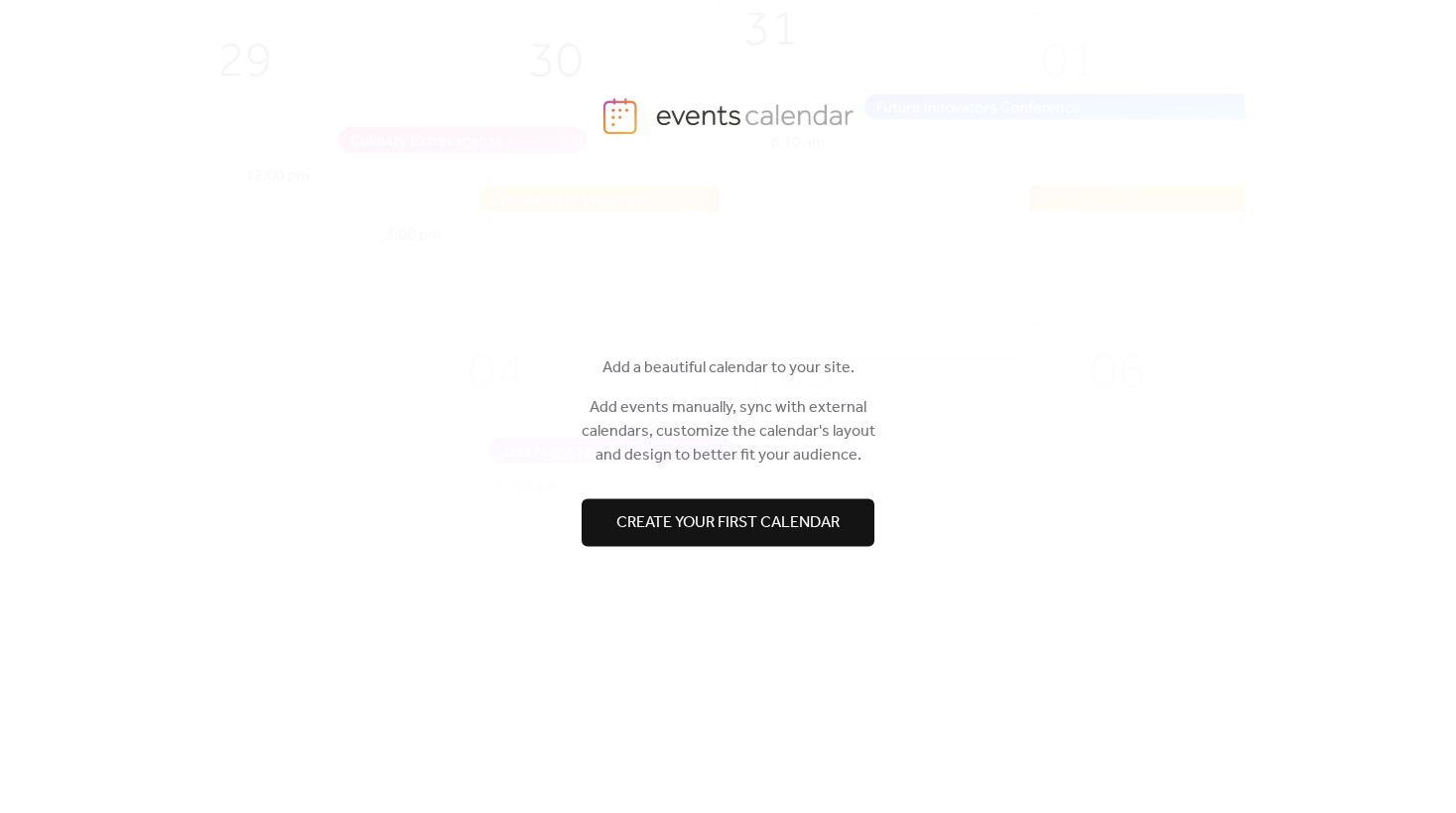 click on "Create your first calendar" at bounding box center [728, 523] 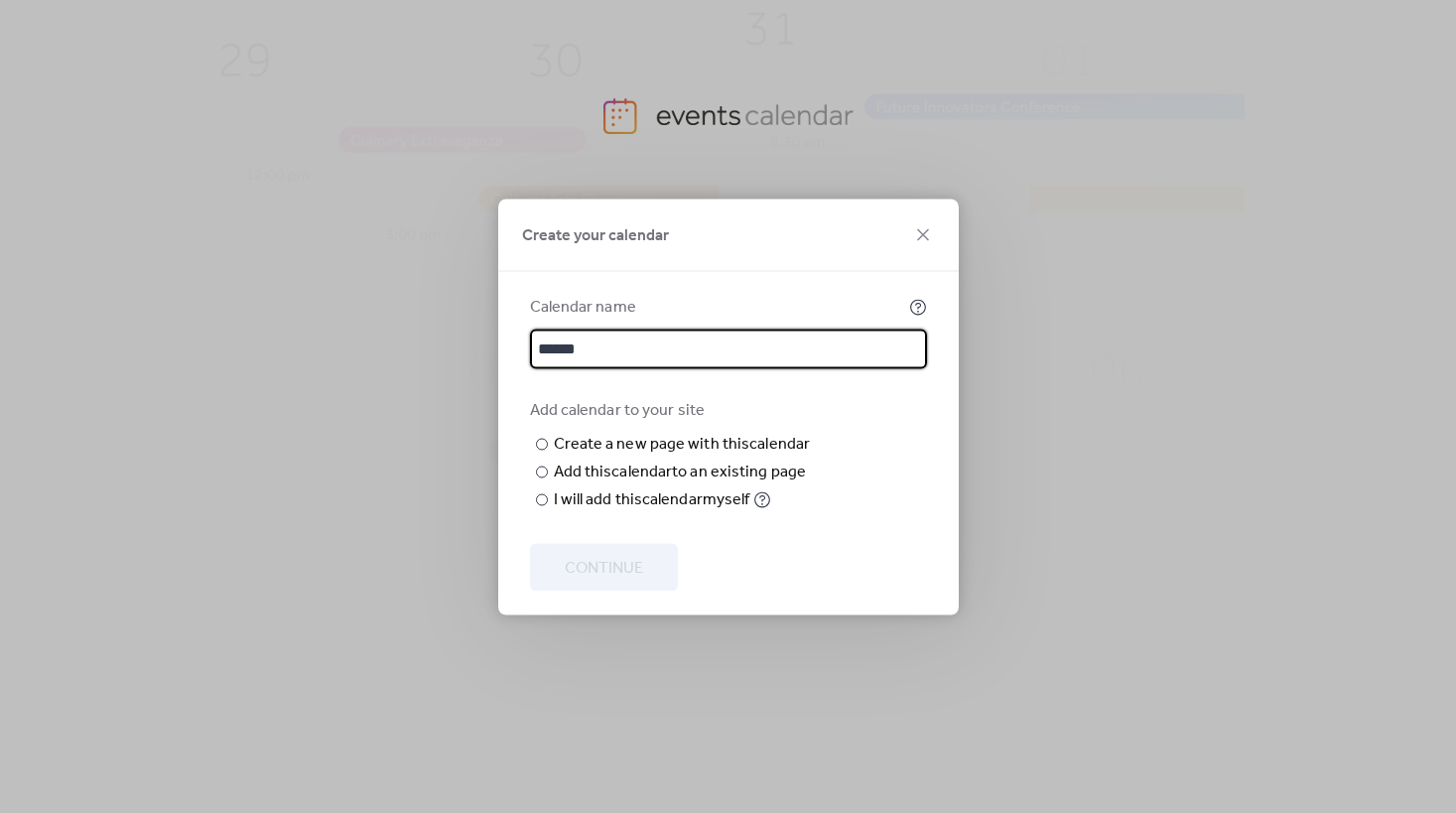 type on "******" 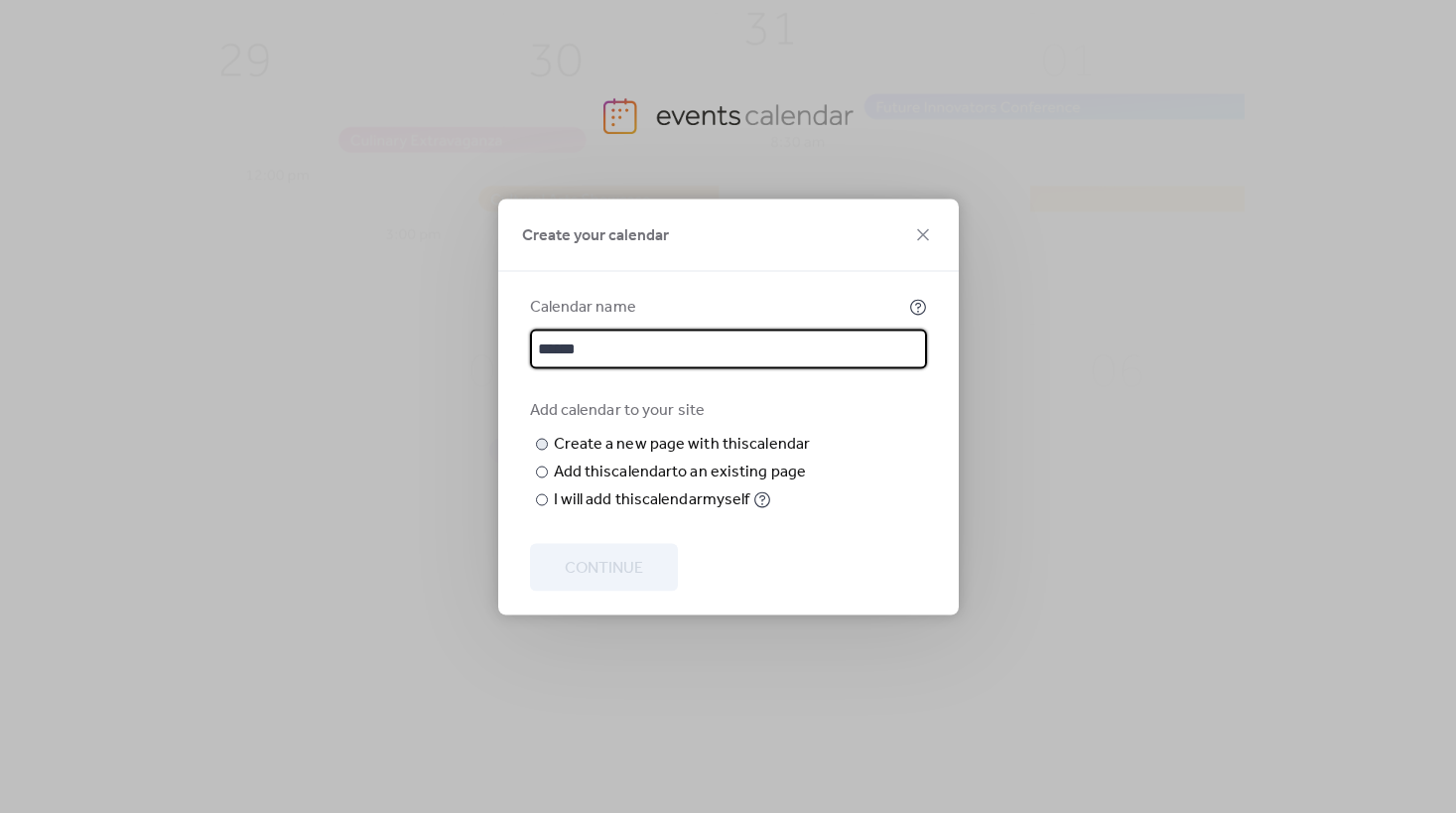 click at bounding box center [0, 0] 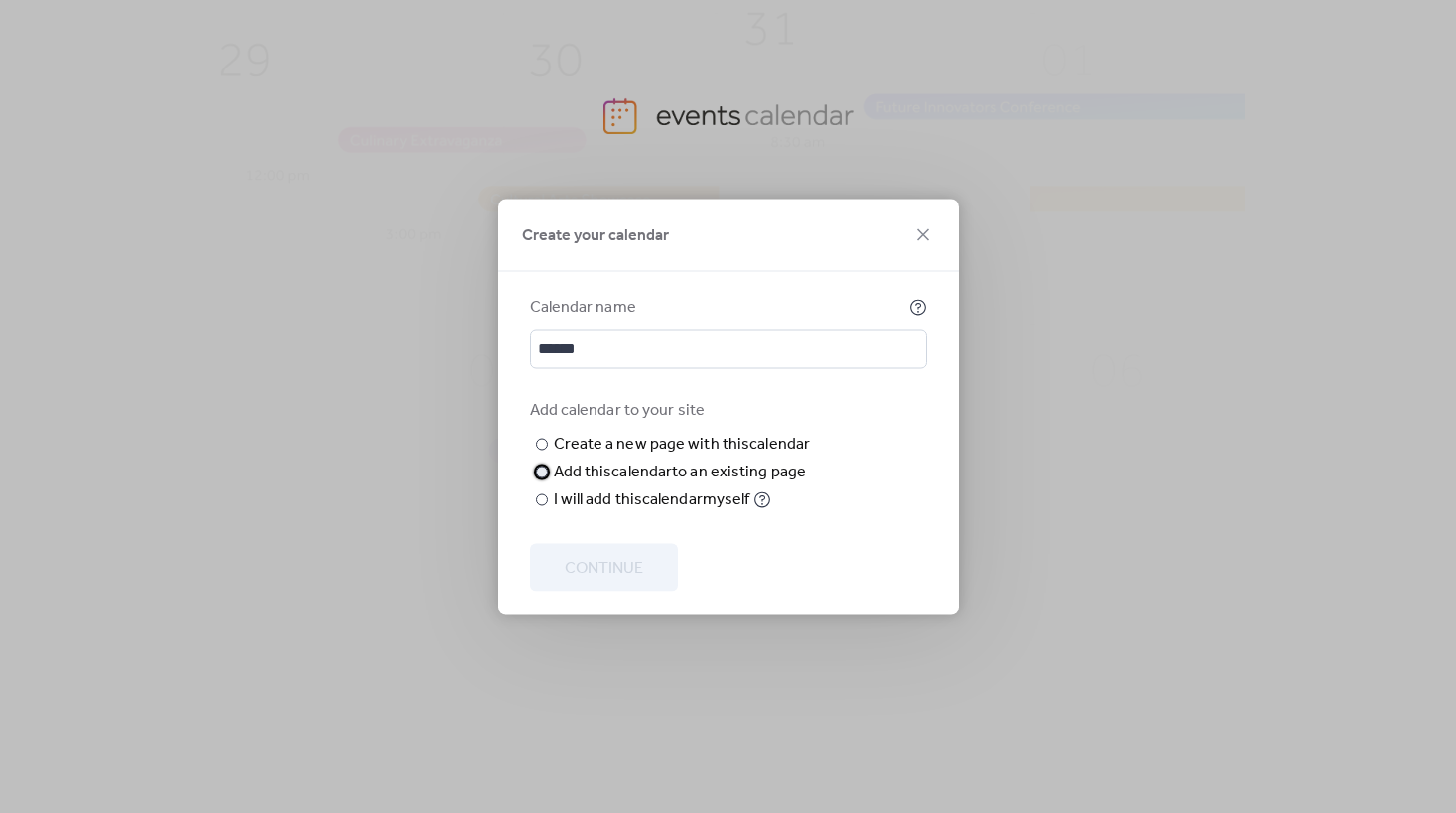 click on "Add this  calendar  to an existing page" at bounding box center (680, 472) 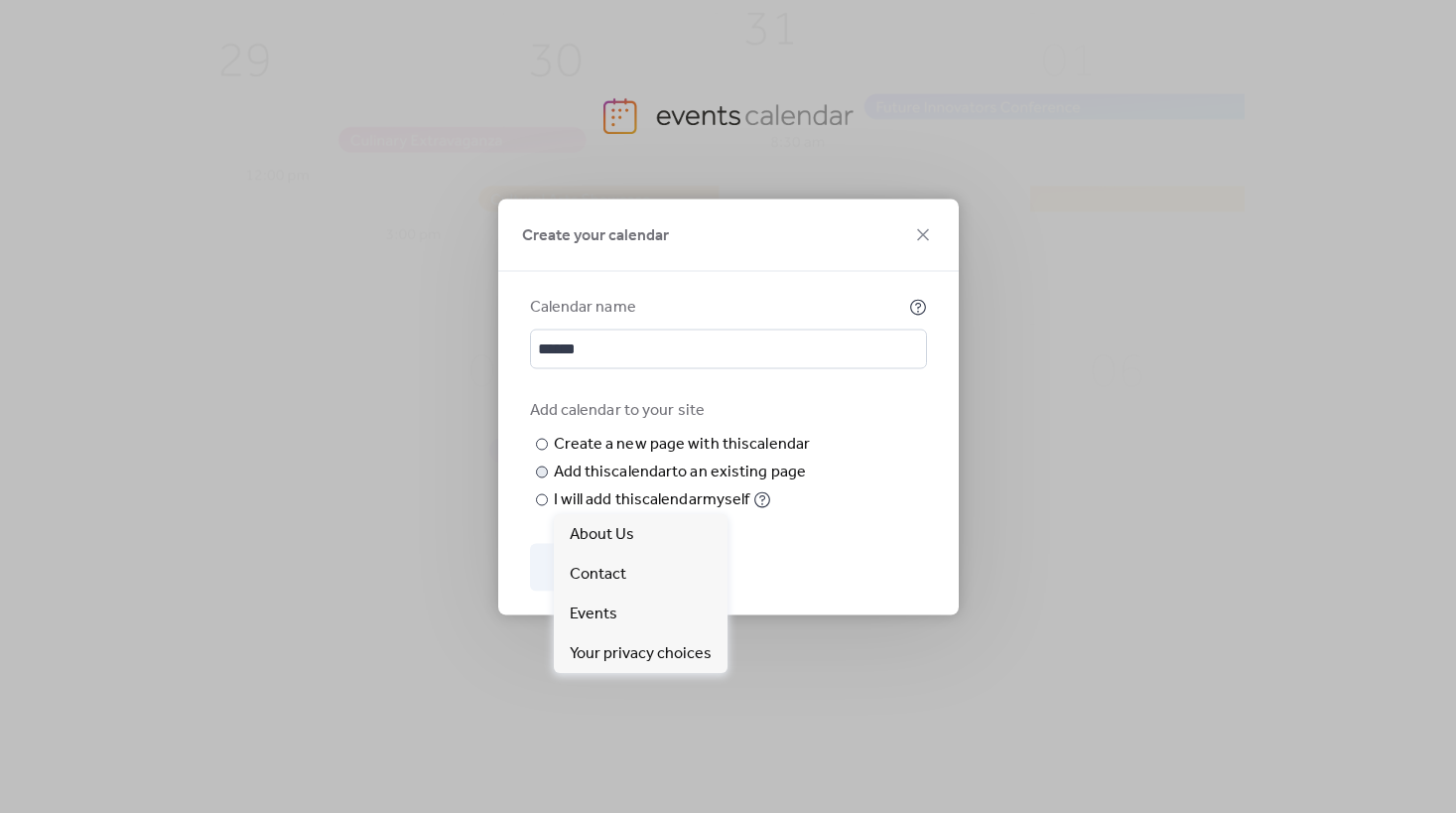 click on "Choose page" at bounding box center [0, 0] 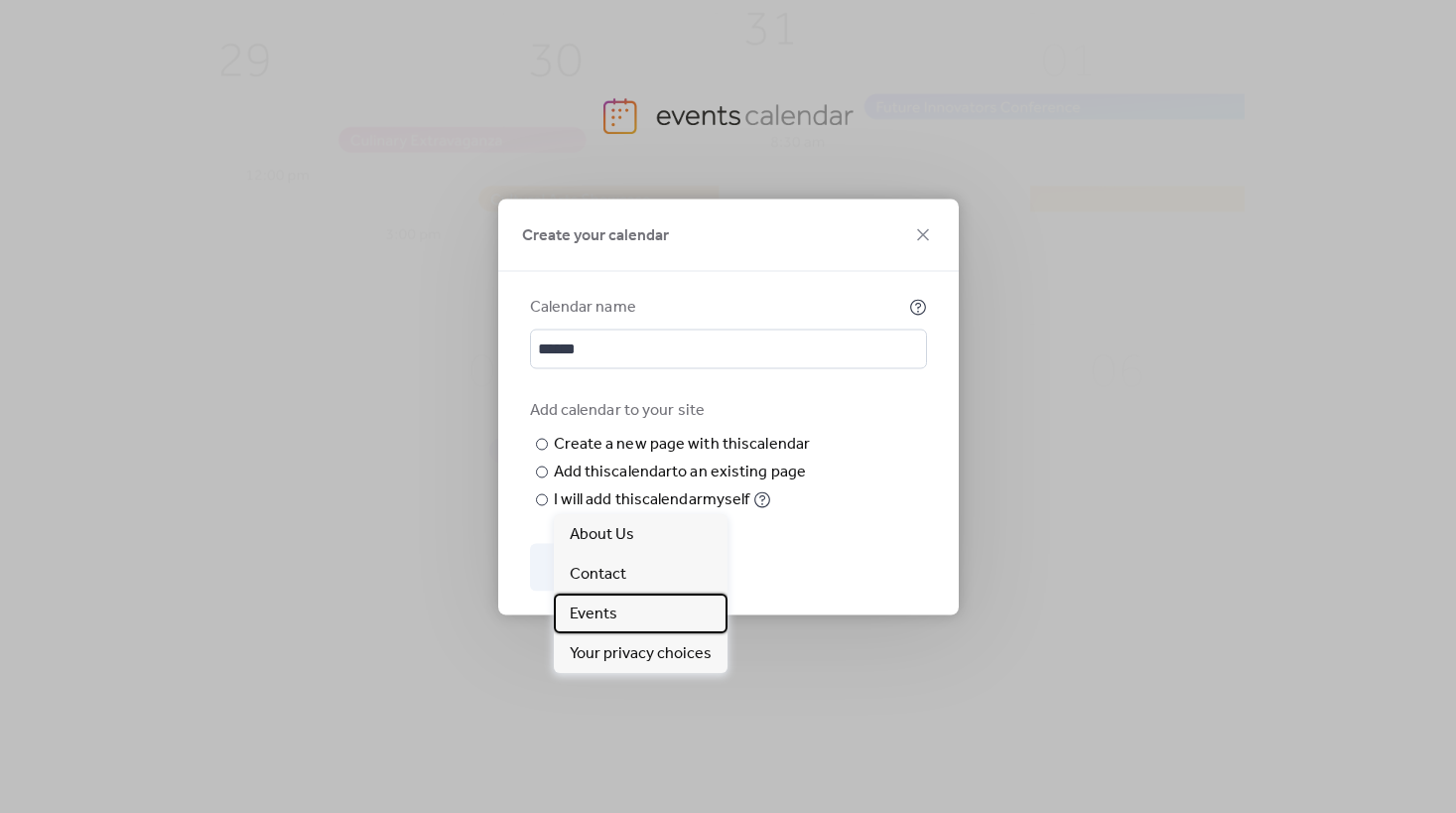 click on "Events" at bounding box center [640, 613] 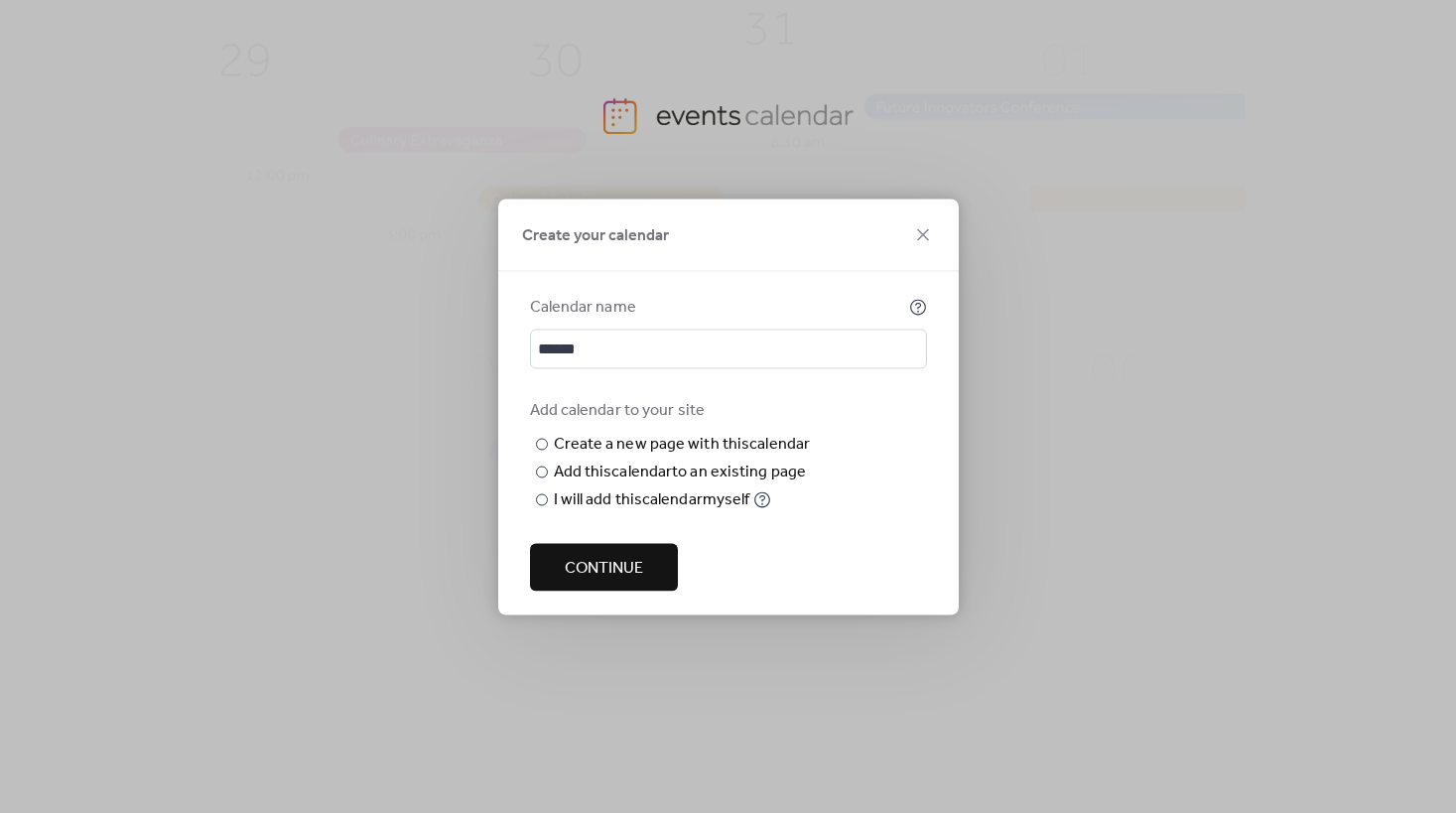 click on "Continue" at bounding box center [603, 568] 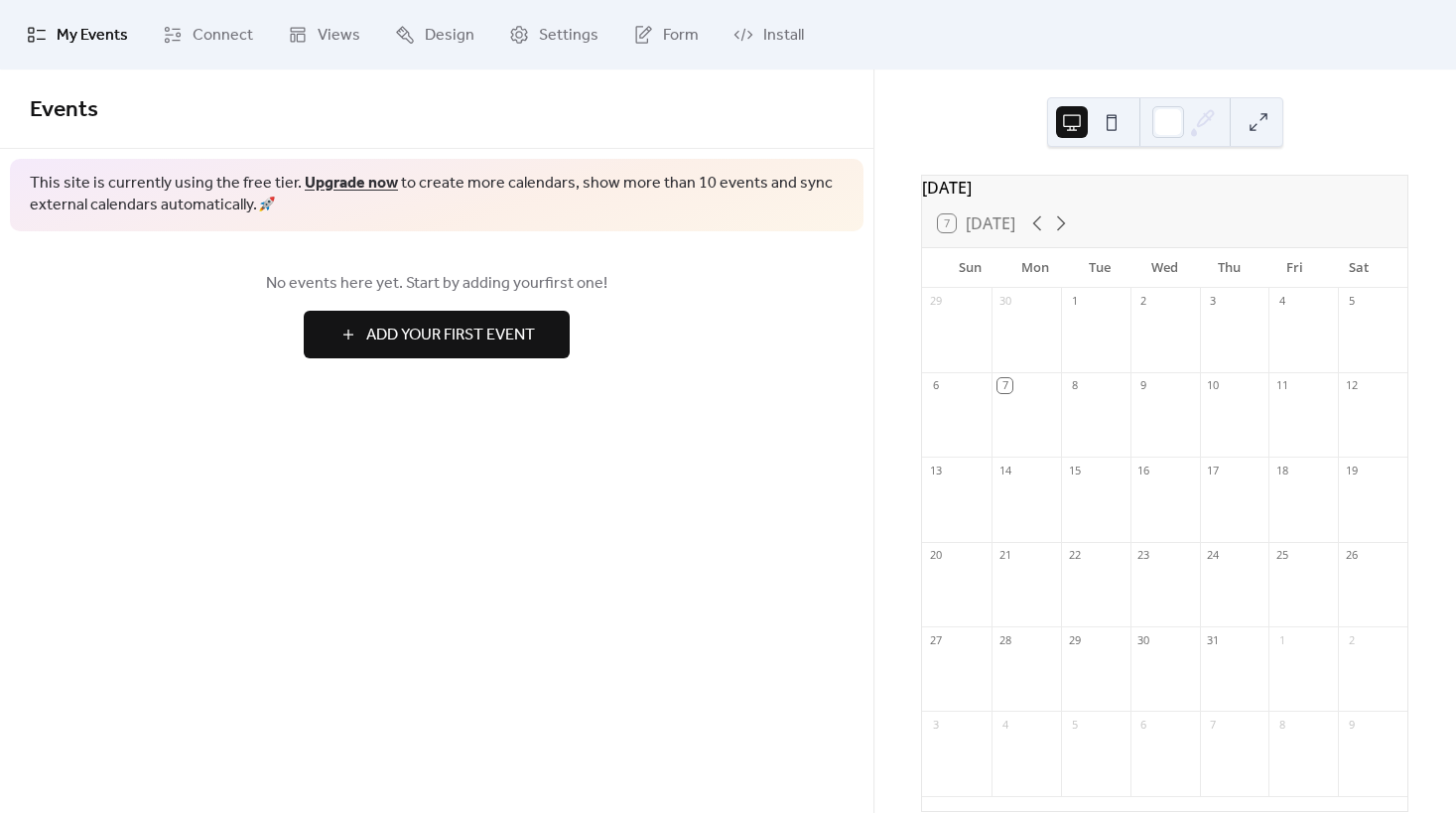 click on "Add Your First Event" at bounding box center (451, 336) 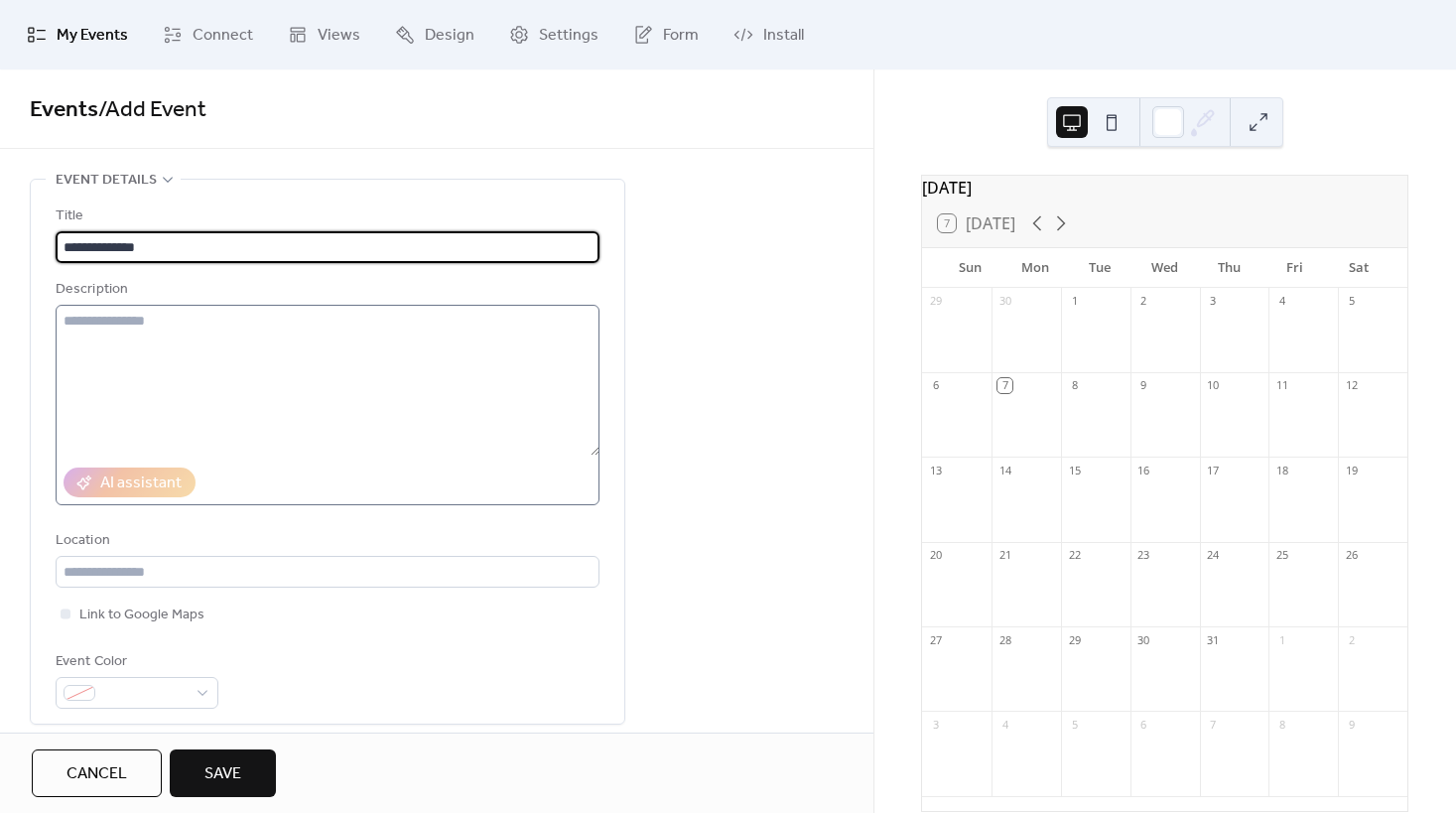 type on "**********" 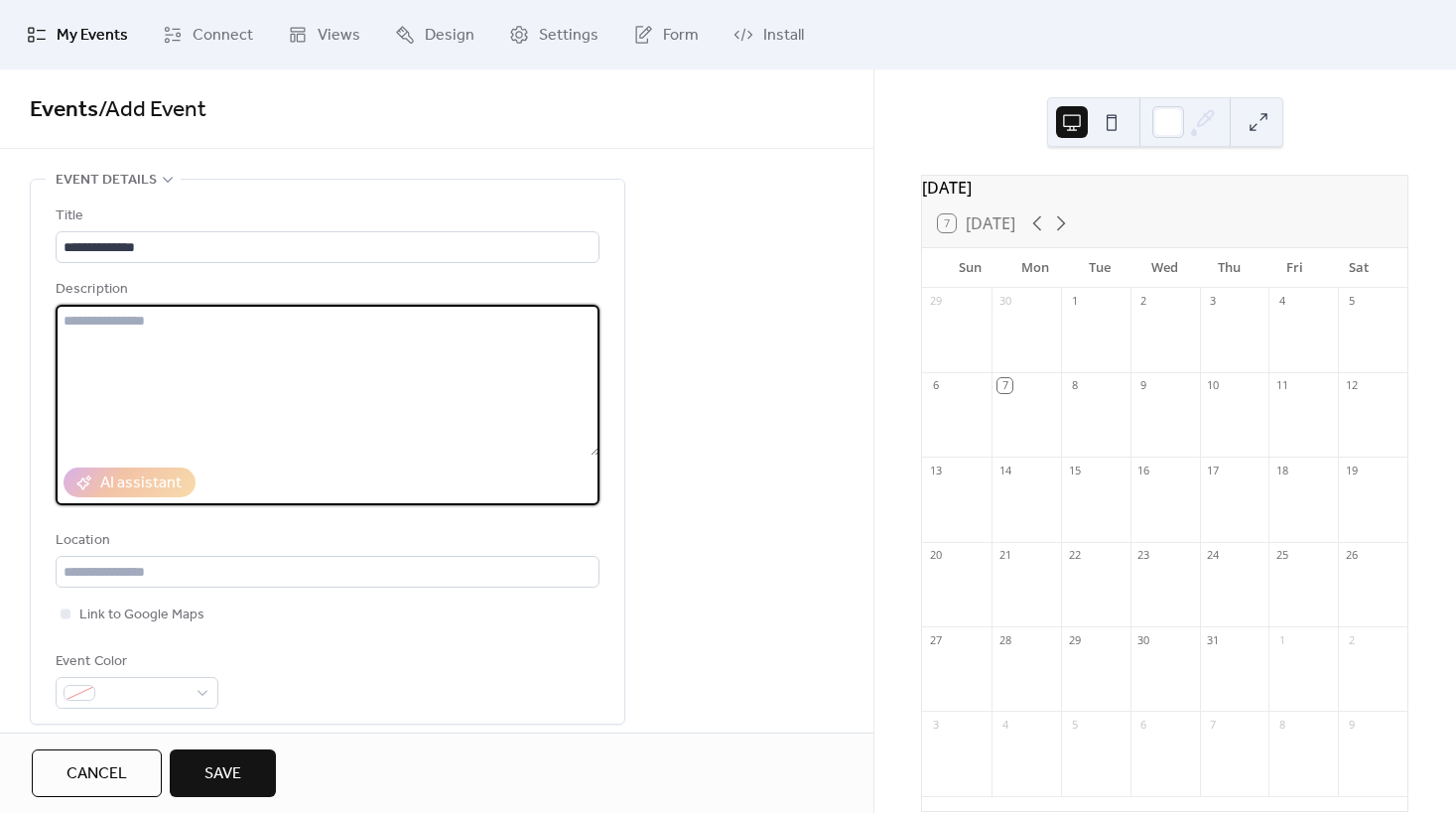 click at bounding box center [328, 380] 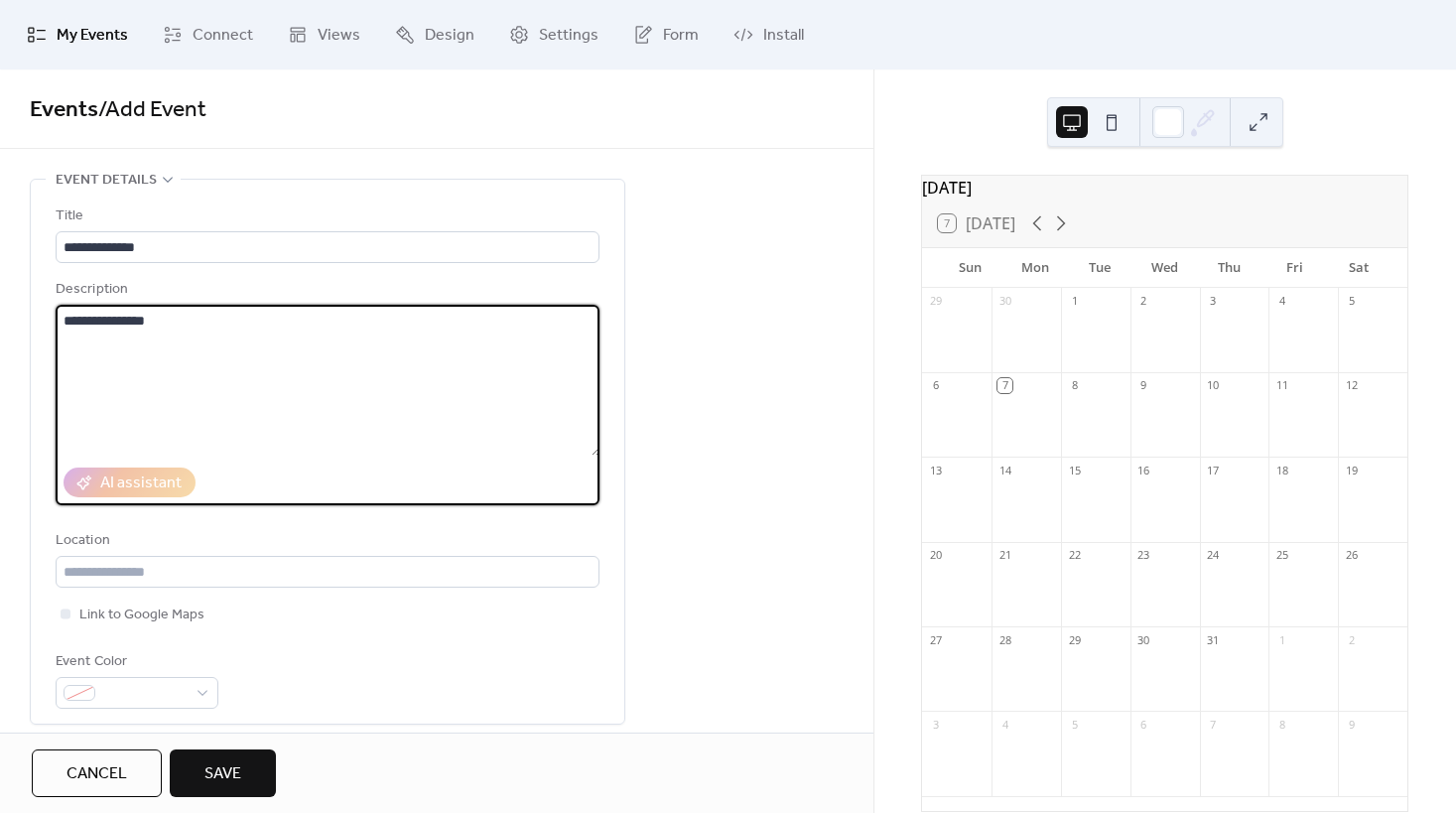 click on "**********" at bounding box center (328, 380) 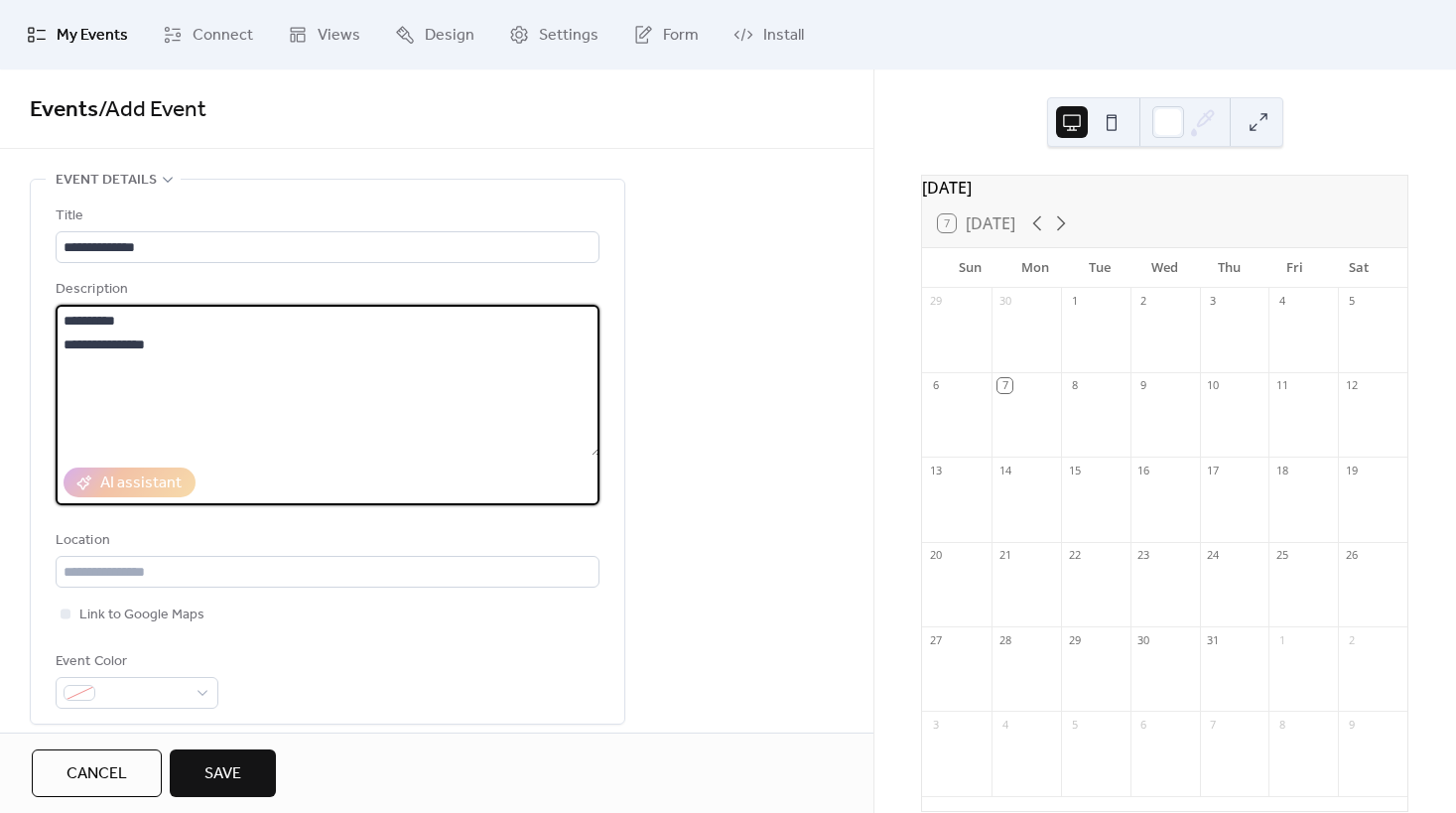 click on "**********" at bounding box center (328, 380) 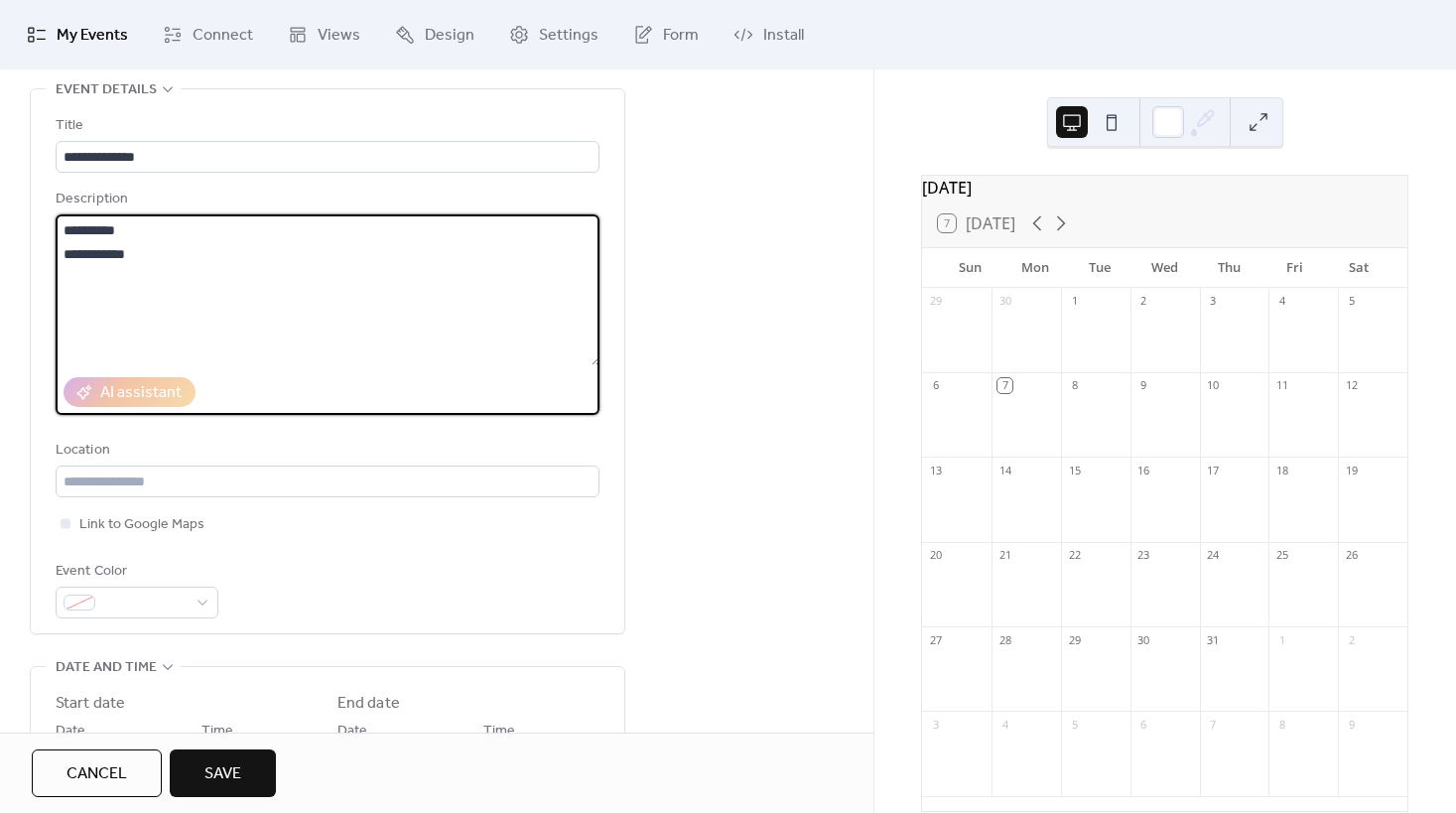 scroll, scrollTop: 99, scrollLeft: 0, axis: vertical 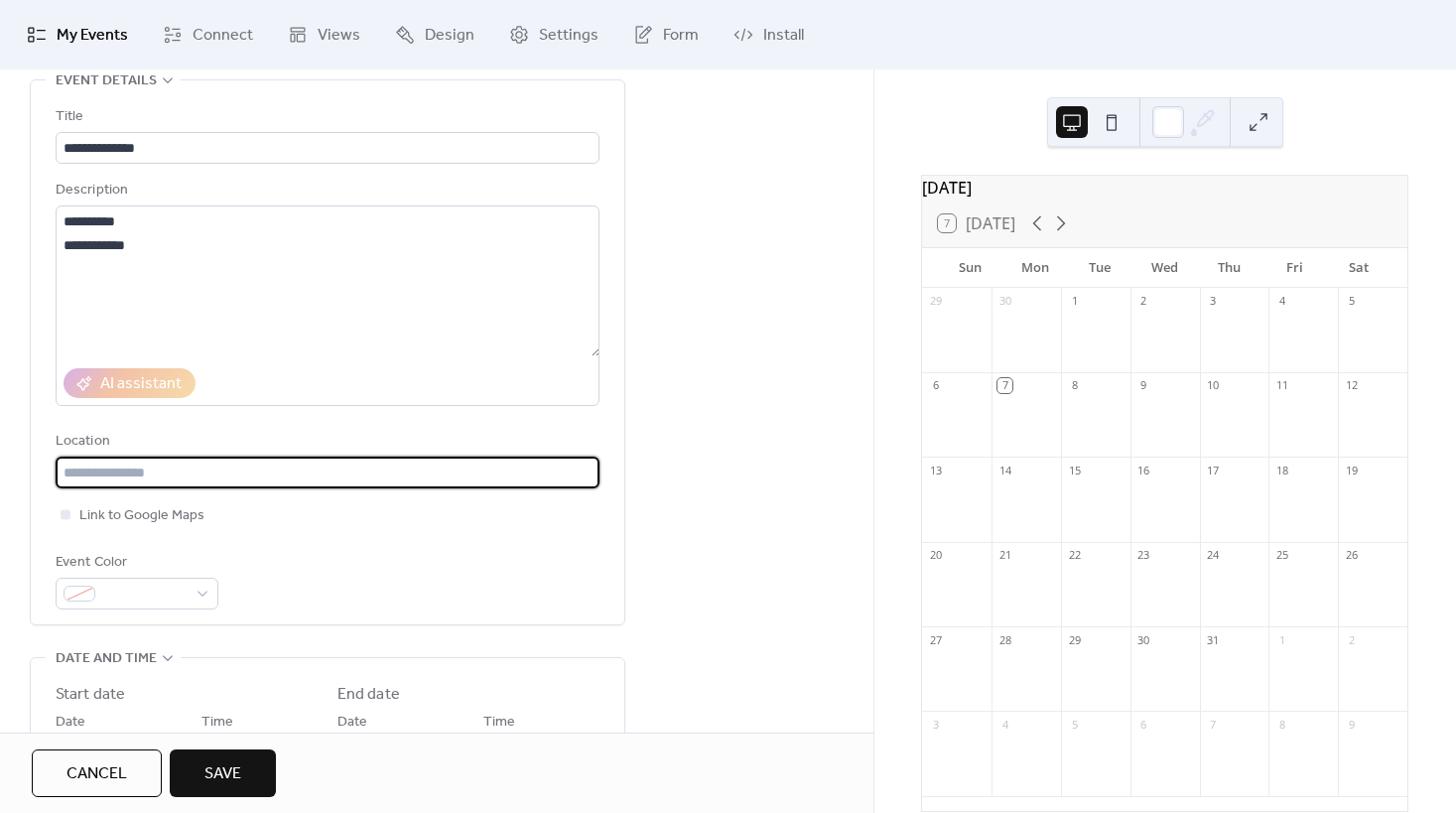 click at bounding box center (328, 473) 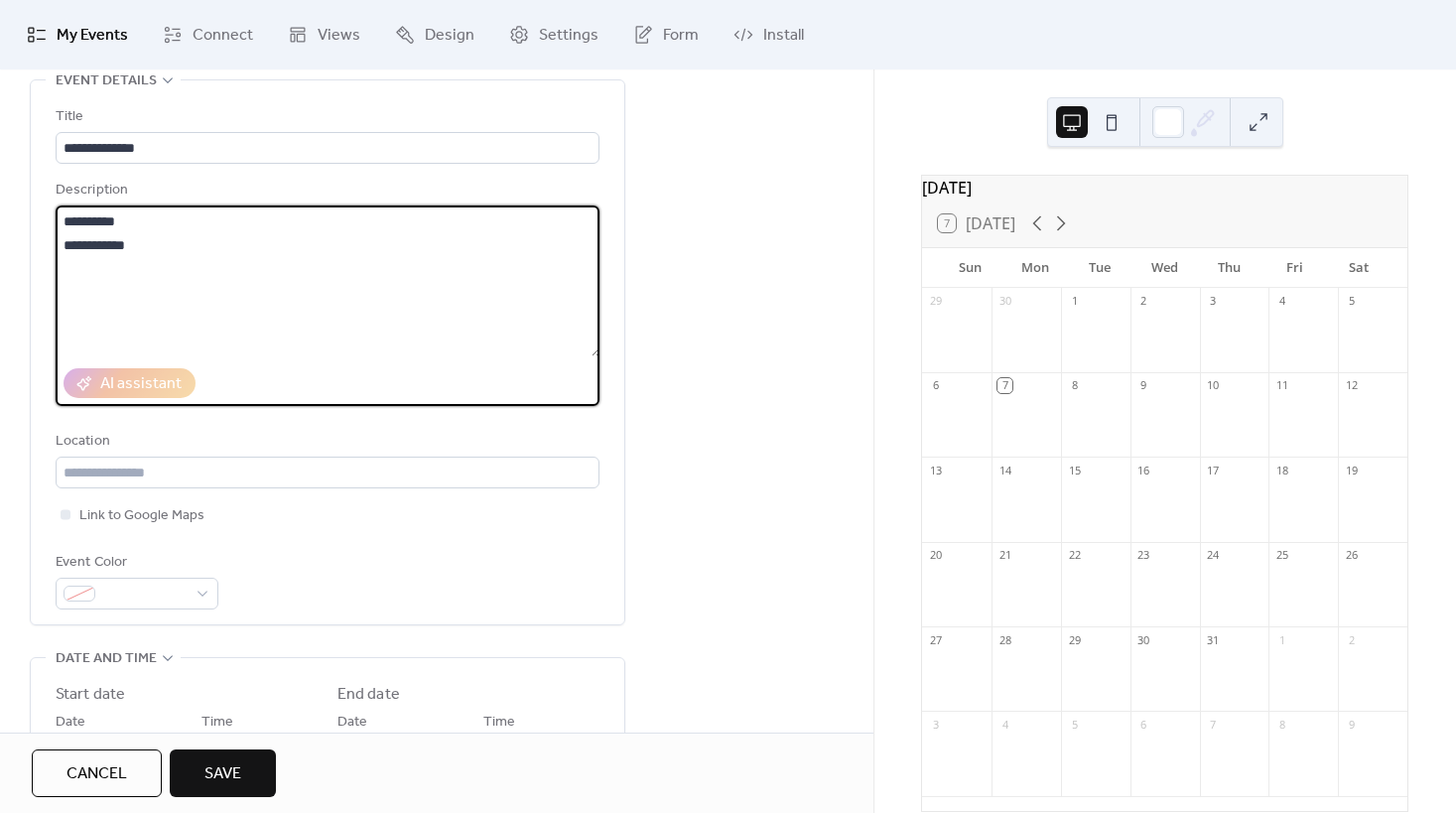 drag, startPoint x: 189, startPoint y: 255, endPoint x: -41, endPoint y: 251, distance: 230.03478 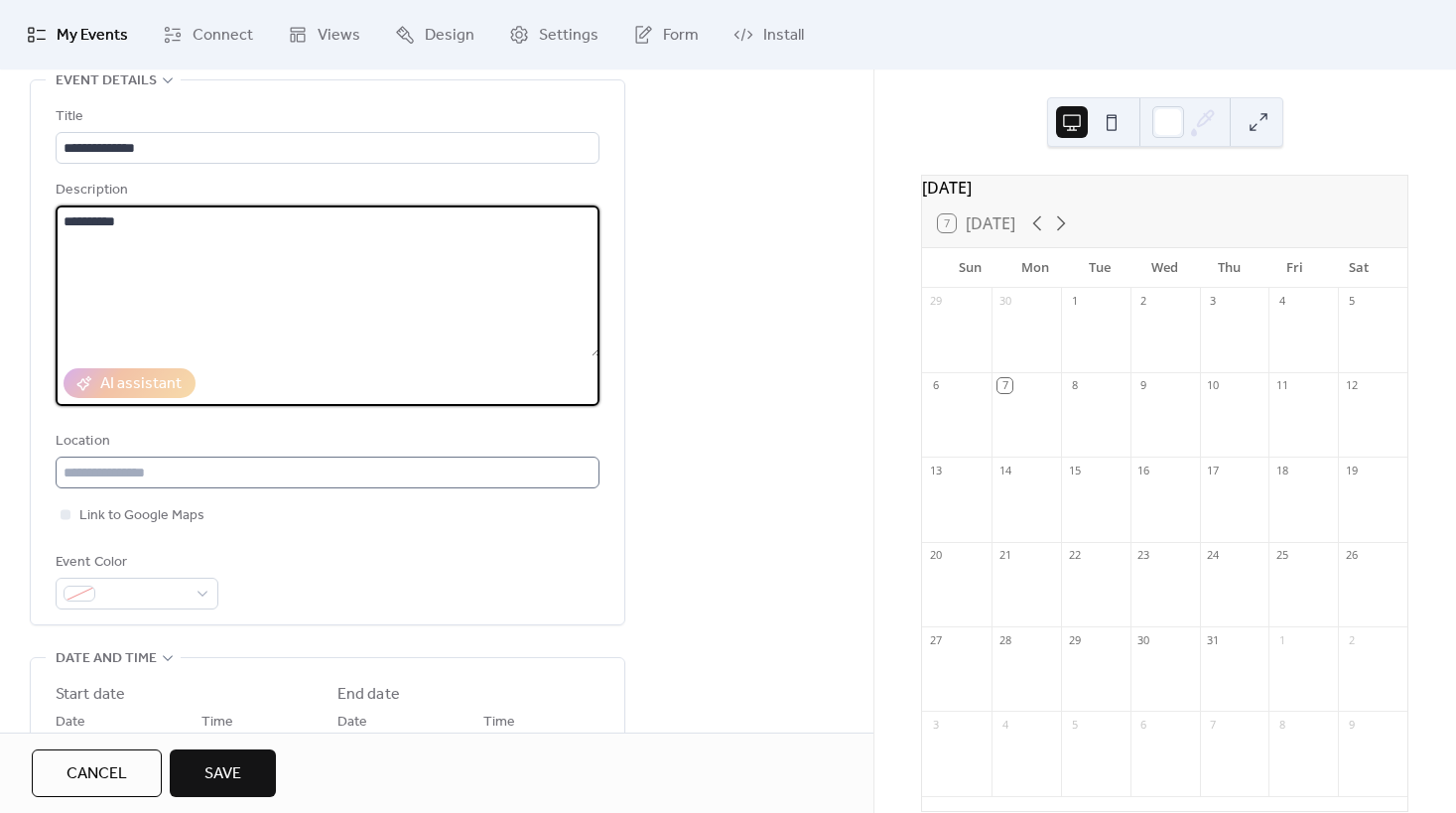 type on "**********" 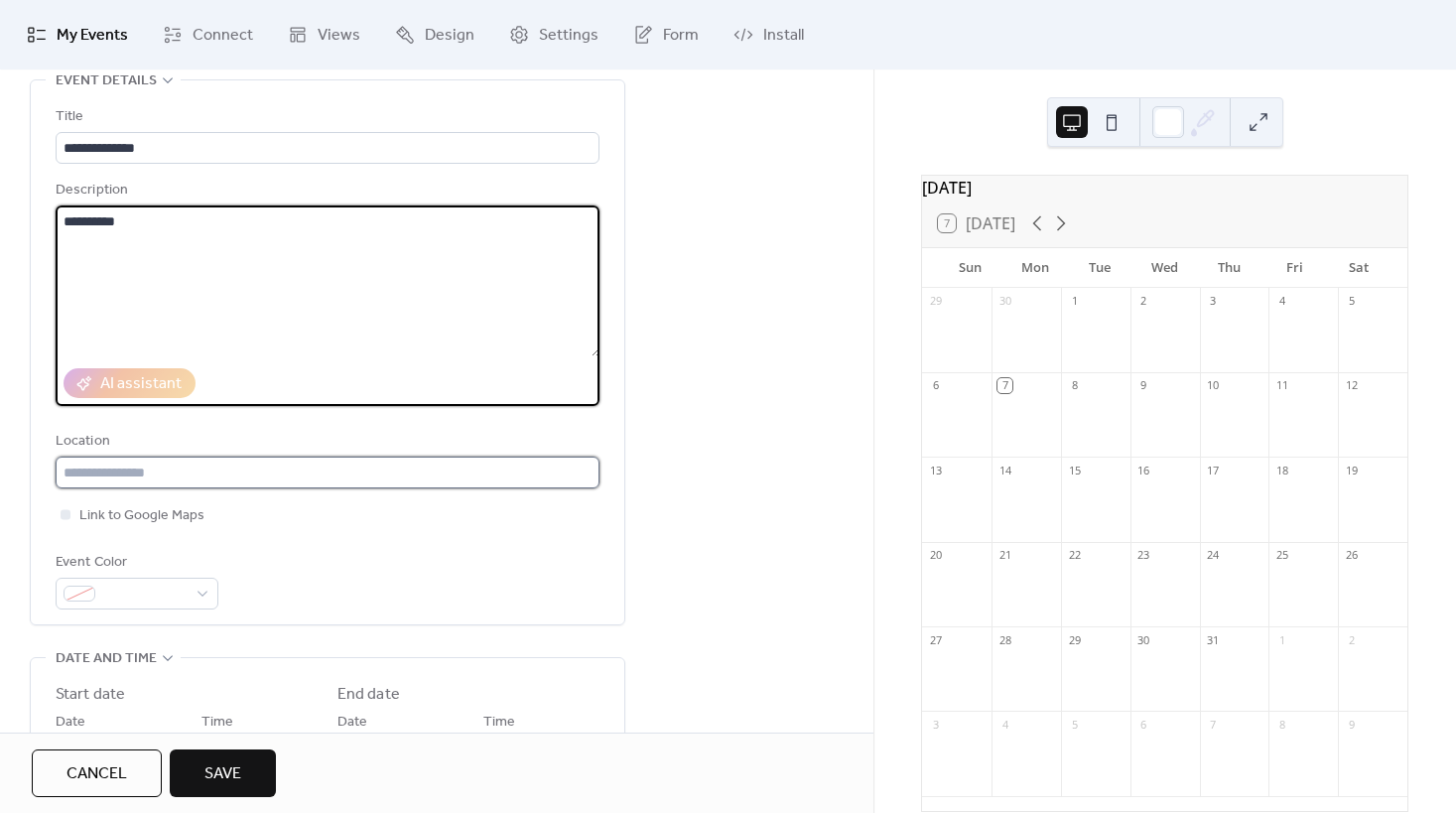 click at bounding box center [328, 473] 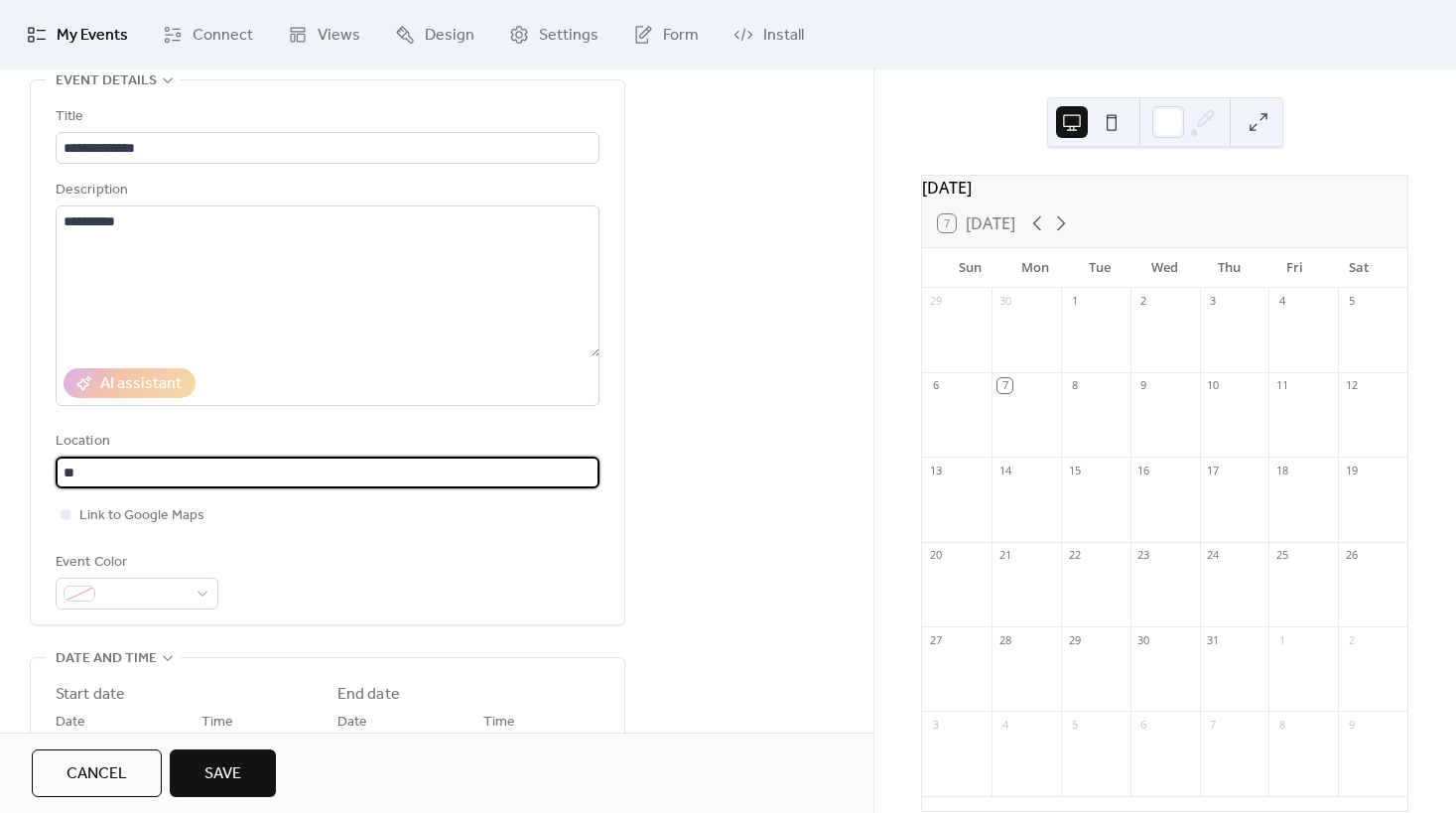 type on "*" 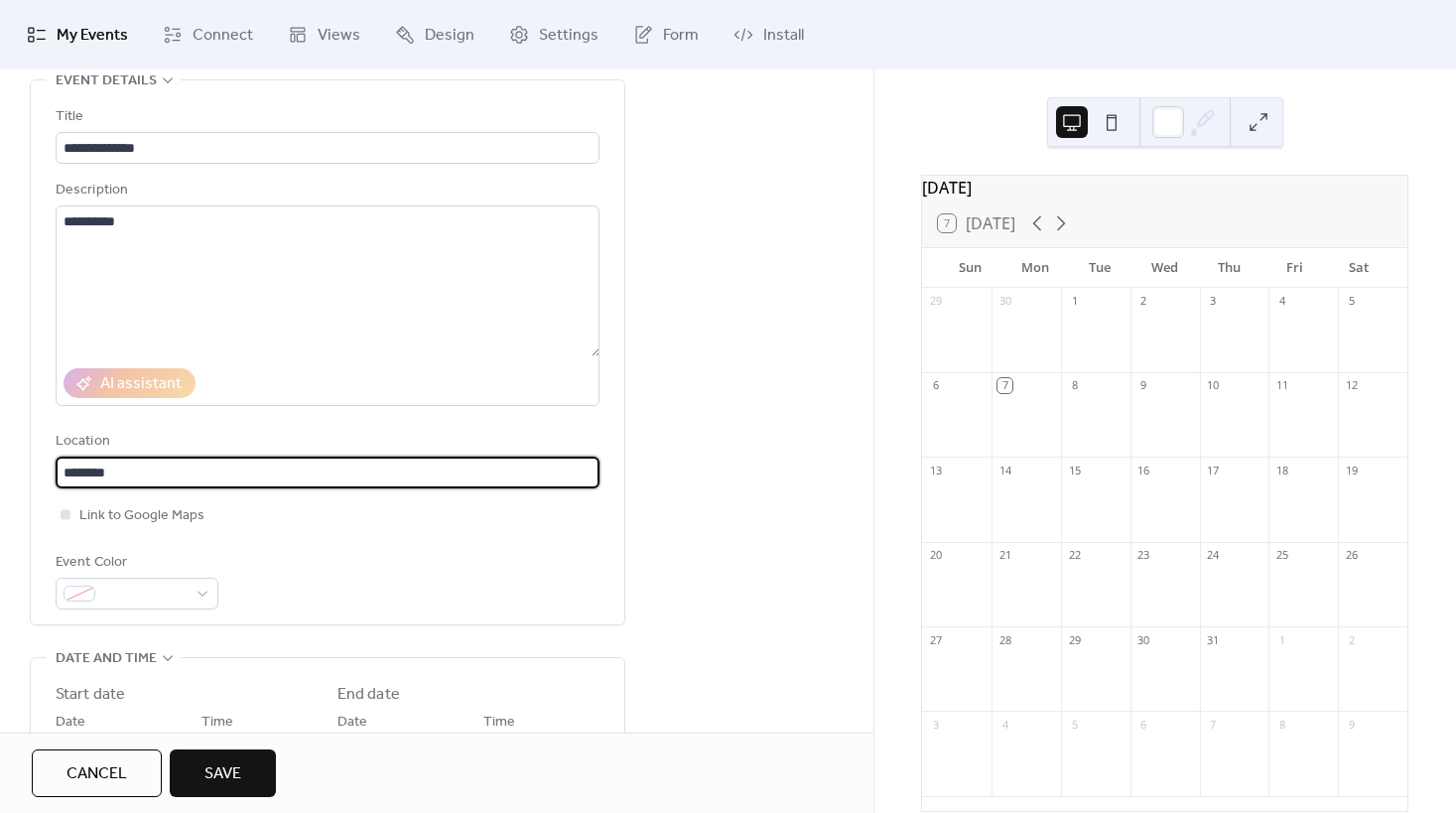 type on "********" 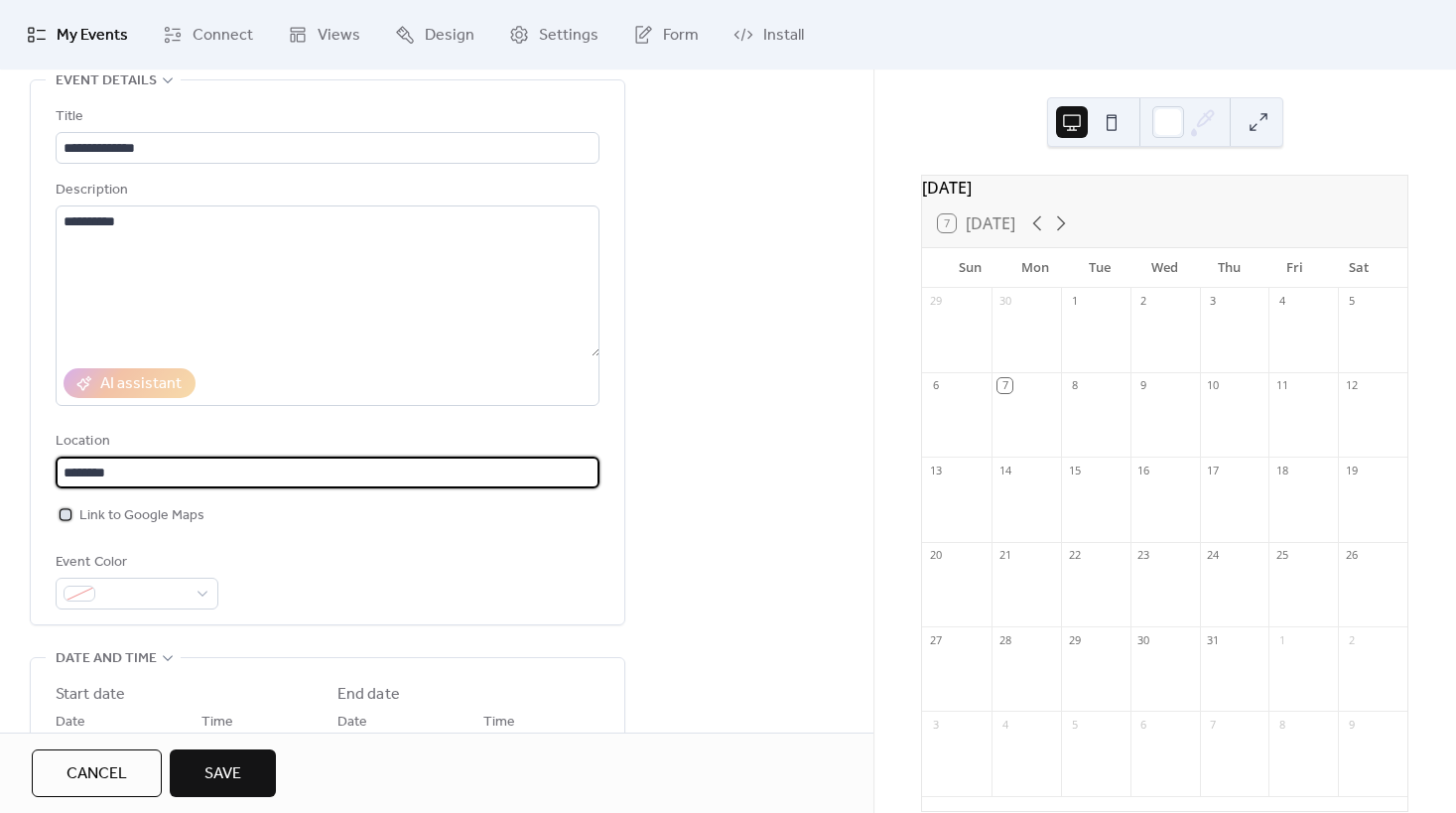 click on "Link to Google Maps" at bounding box center [142, 516] 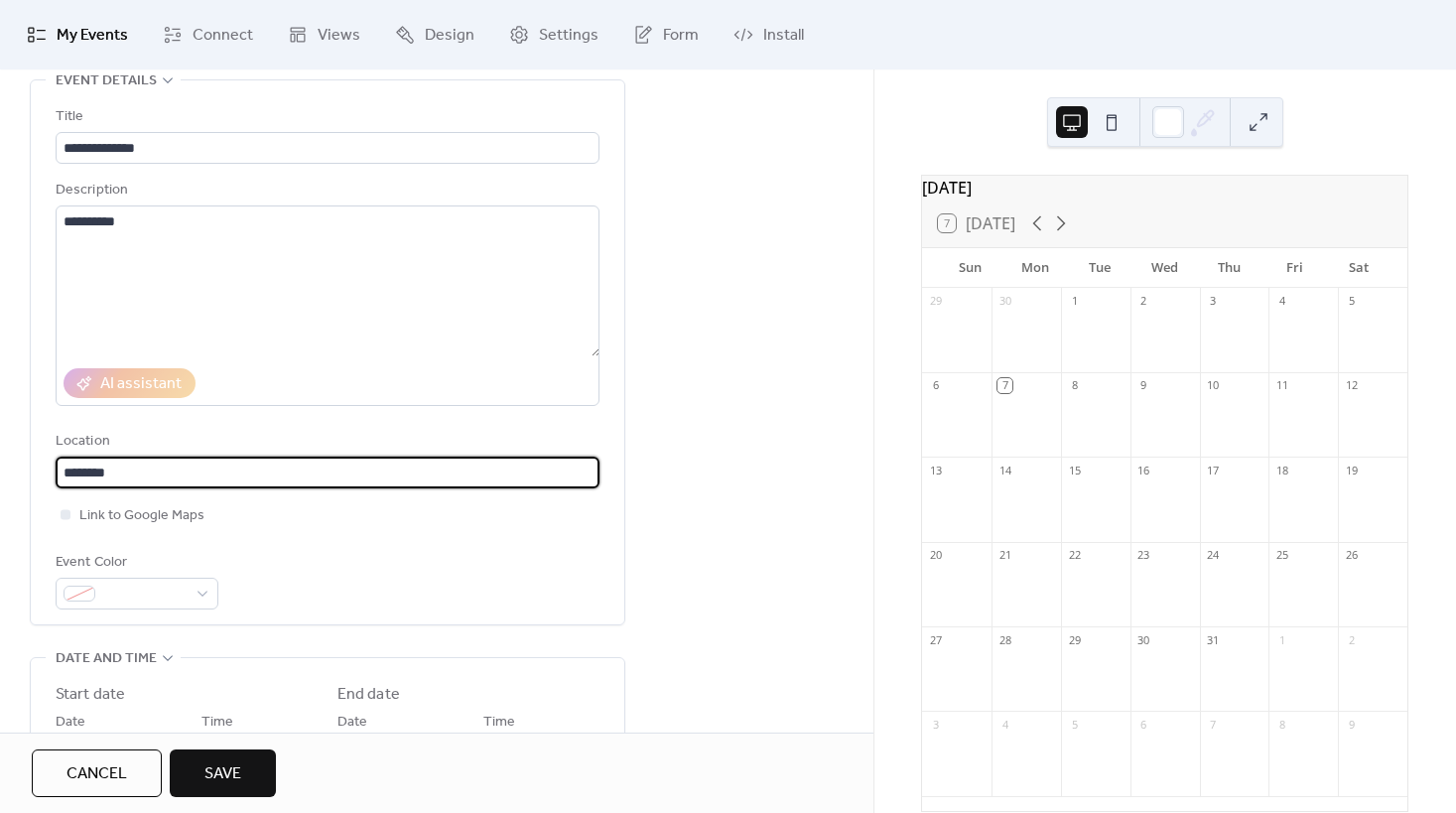 click on "********" at bounding box center (328, 473) 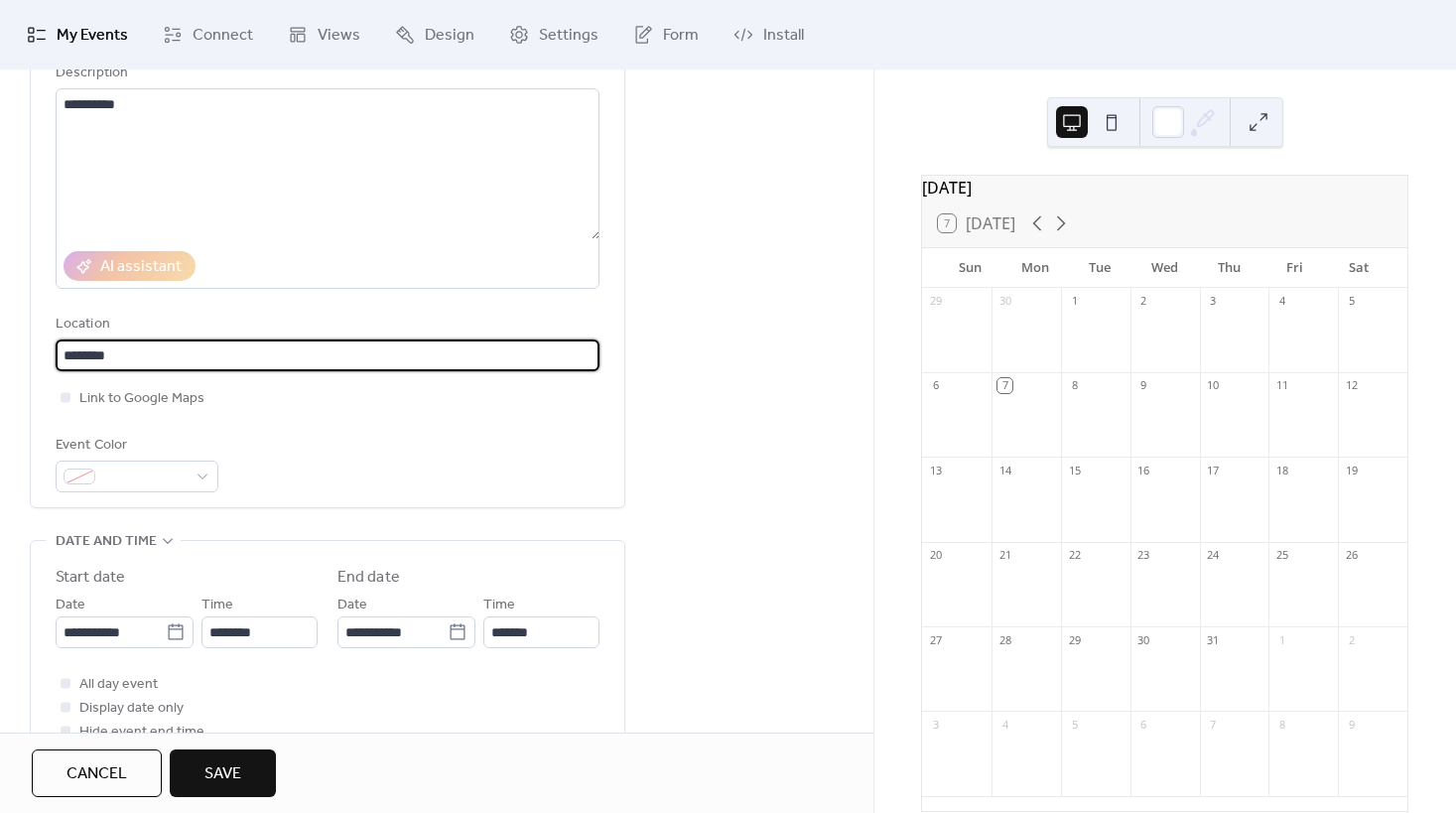 scroll, scrollTop: 298, scrollLeft: 0, axis: vertical 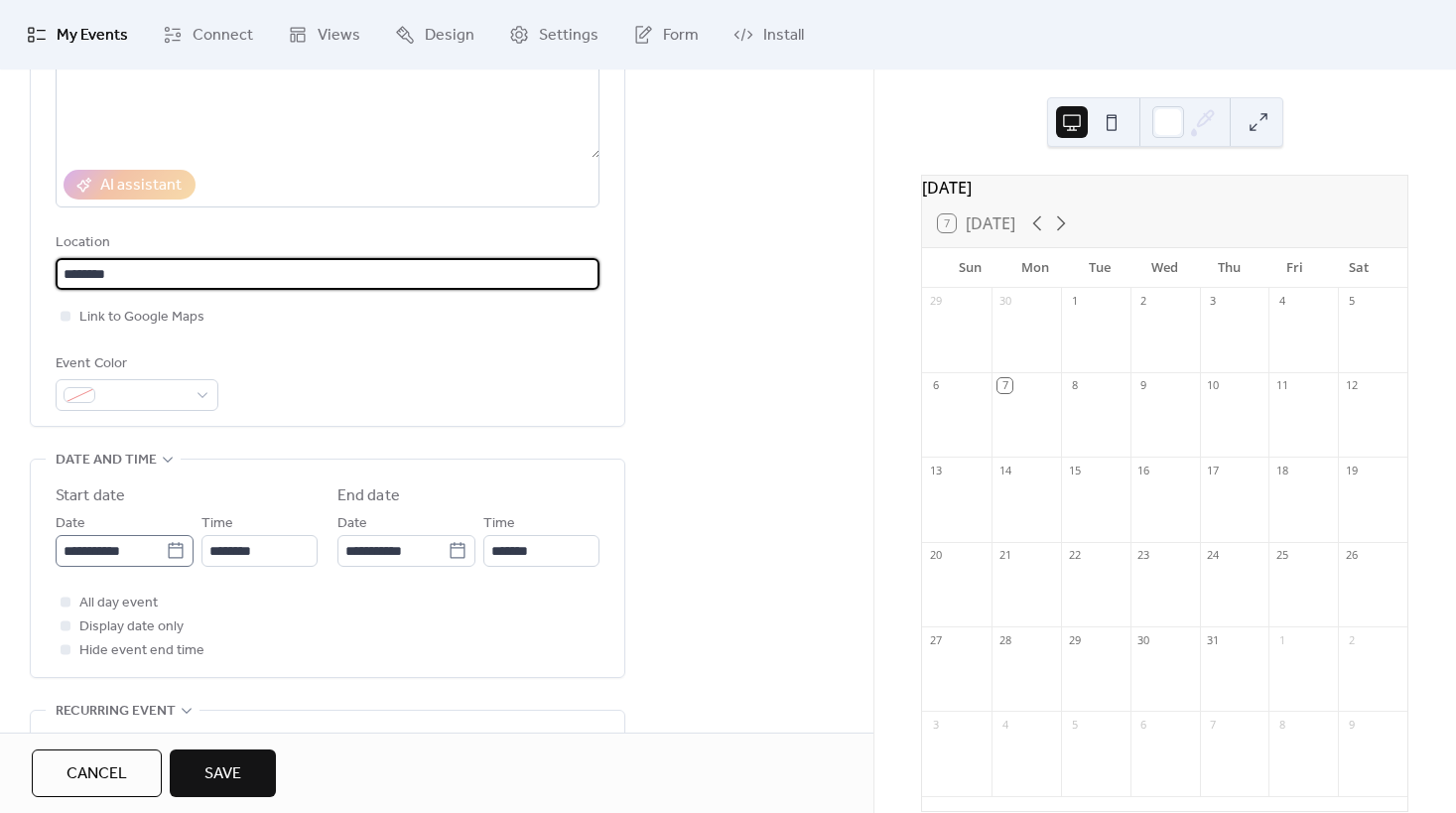 type 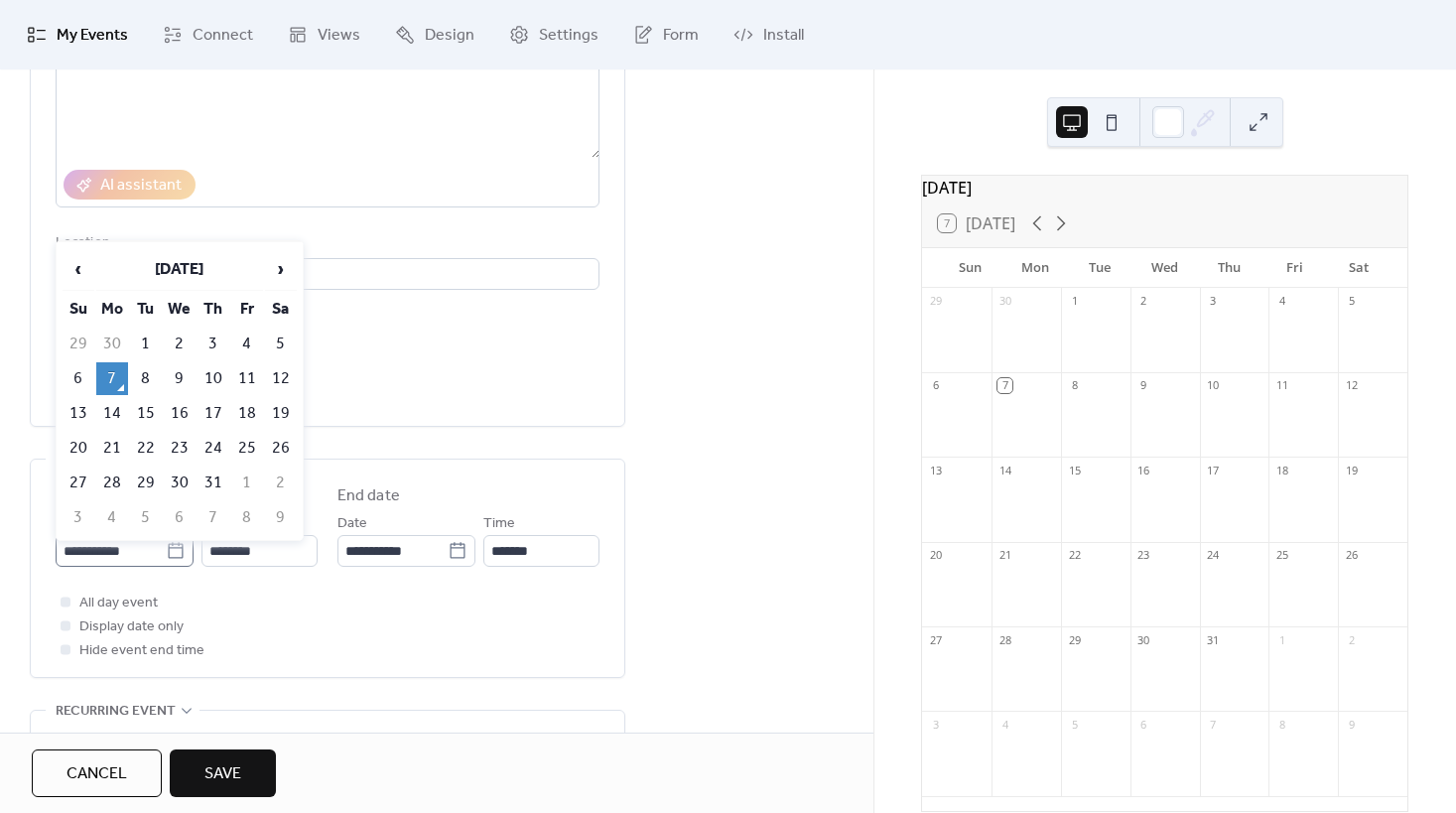 click 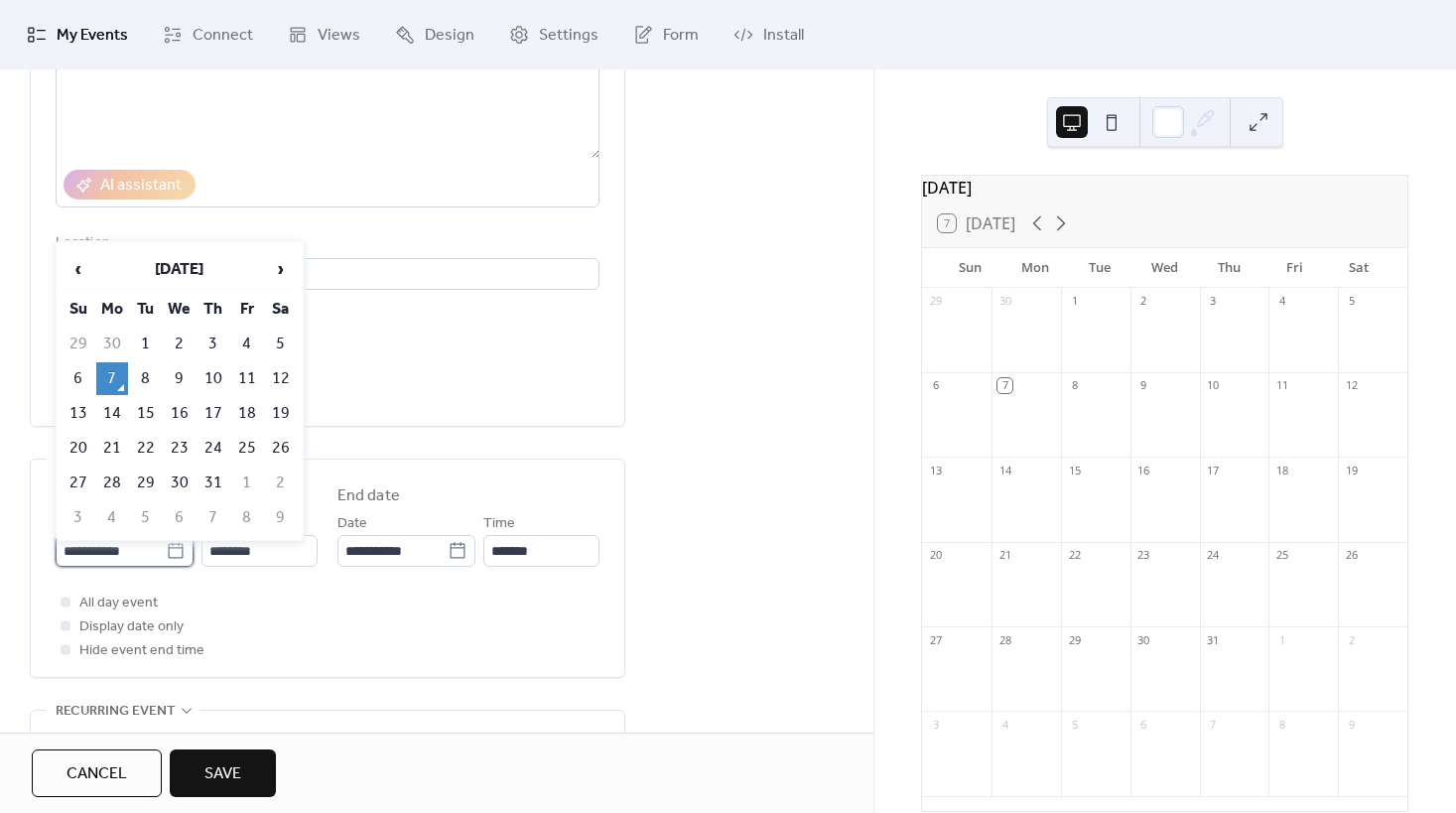 click on "**********" at bounding box center [110, 551] 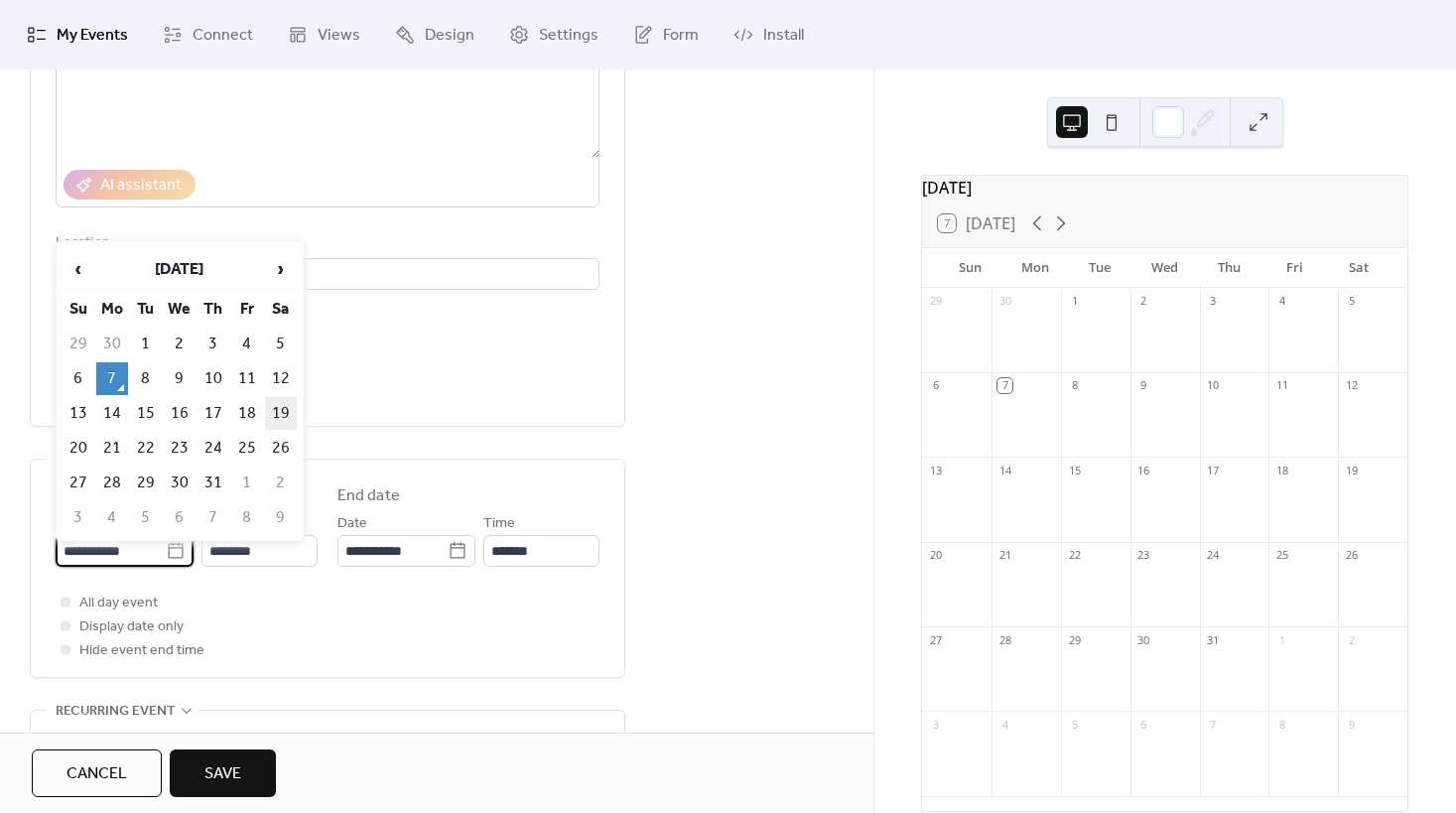 click on "19" at bounding box center [281, 413] 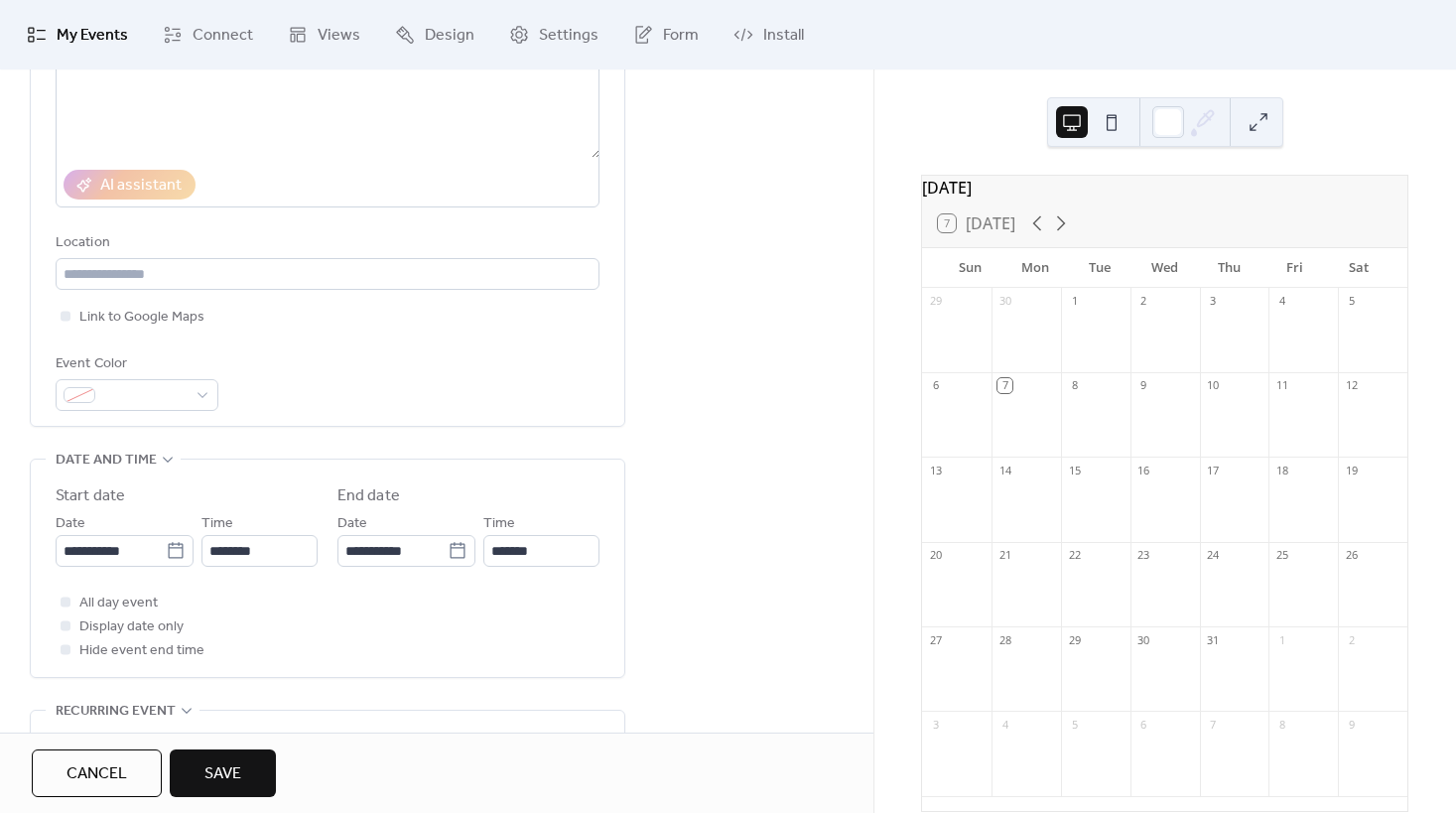 type on "**********" 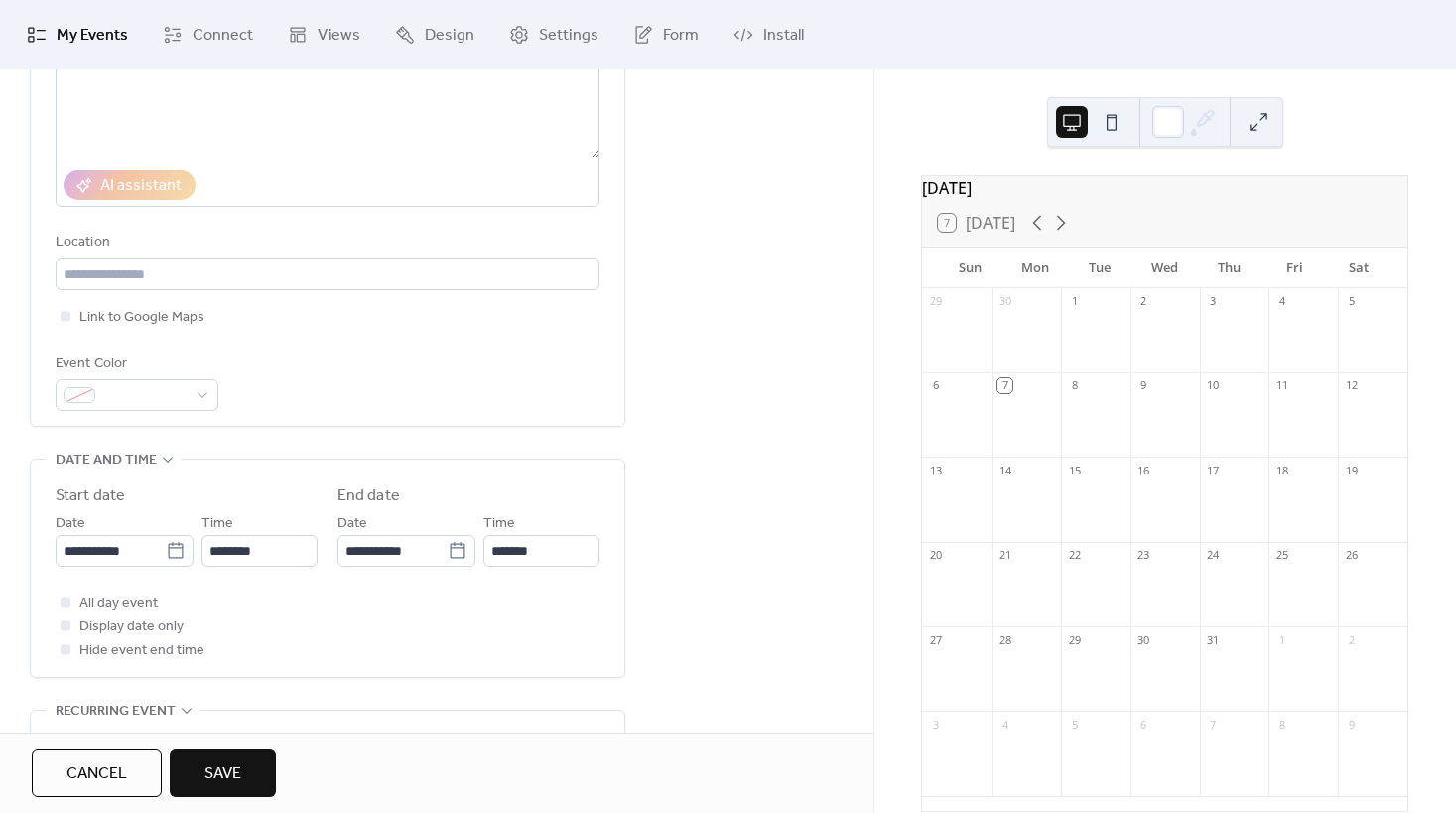 type on "**********" 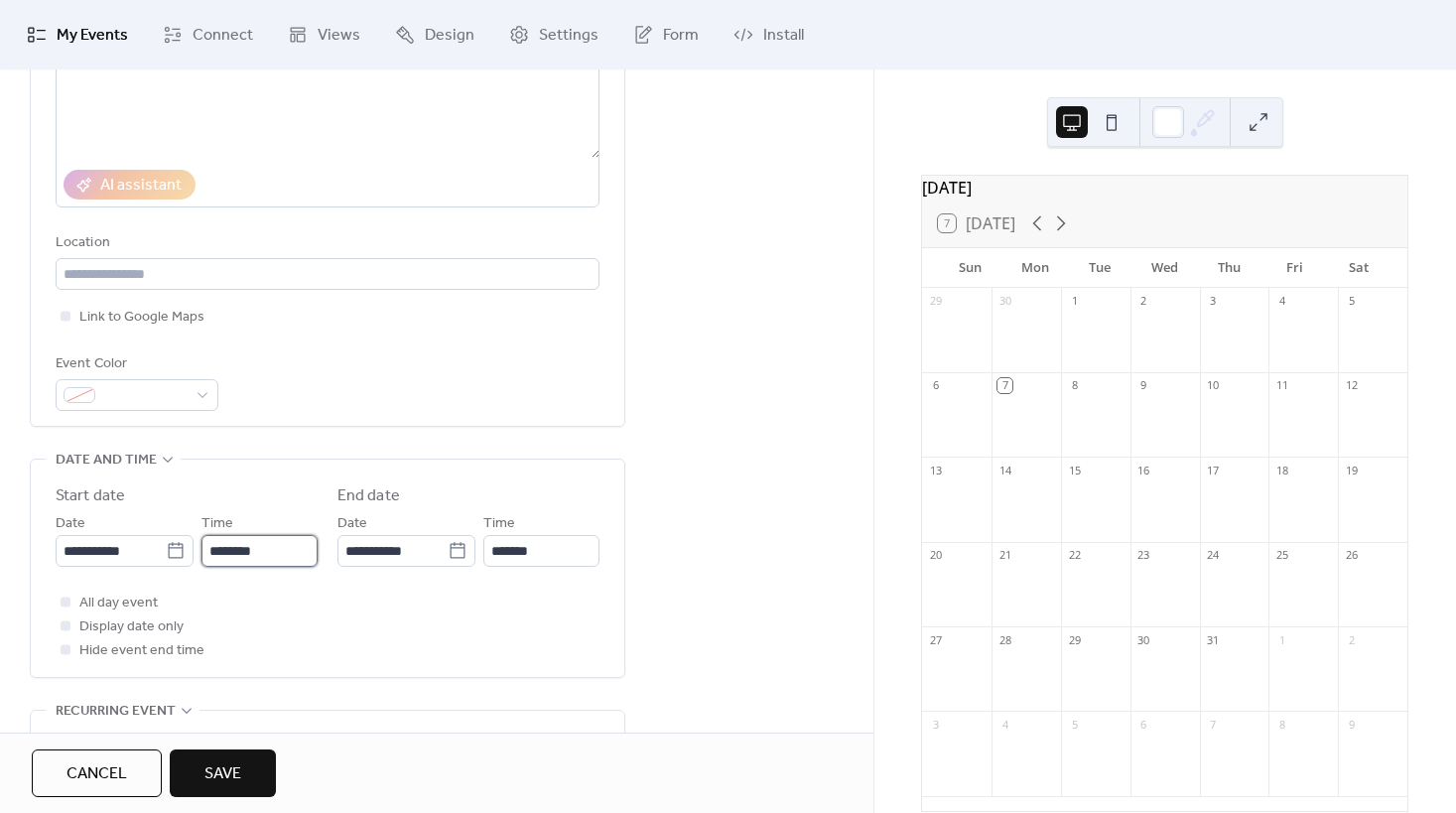 click on "********" at bounding box center [259, 551] 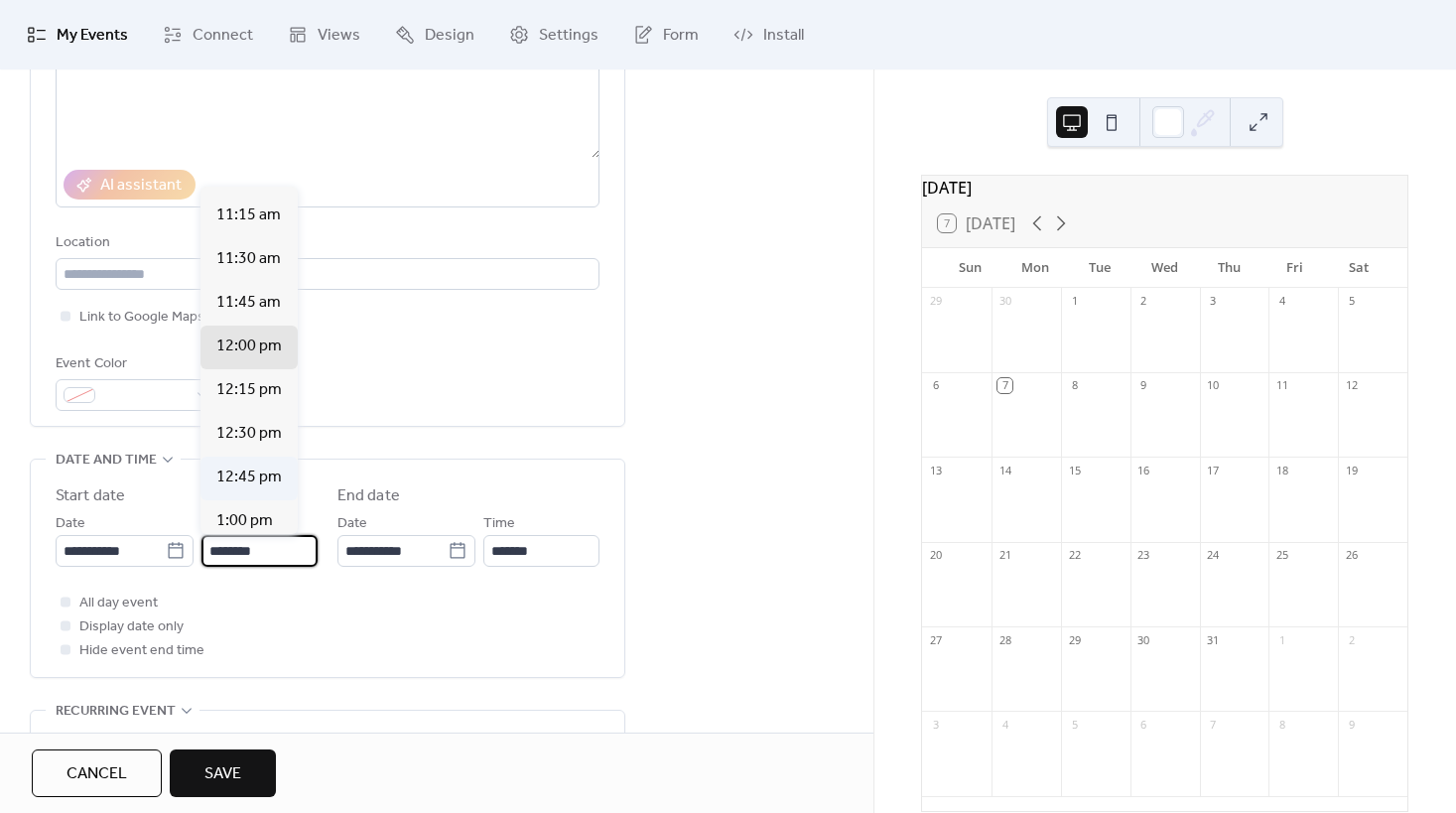 scroll, scrollTop: 1898, scrollLeft: 0, axis: vertical 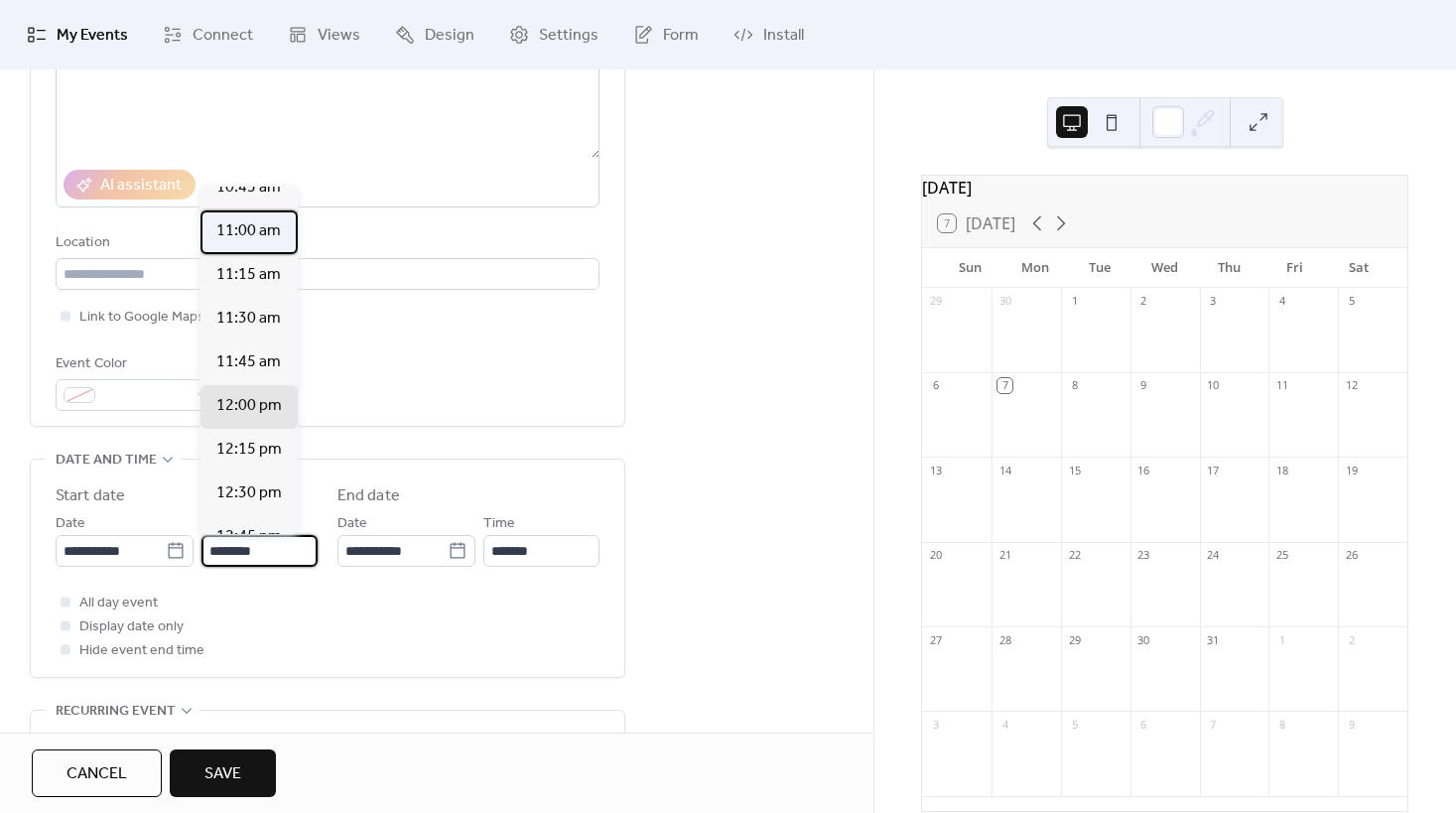 click on "11:00 am" at bounding box center [248, 231] 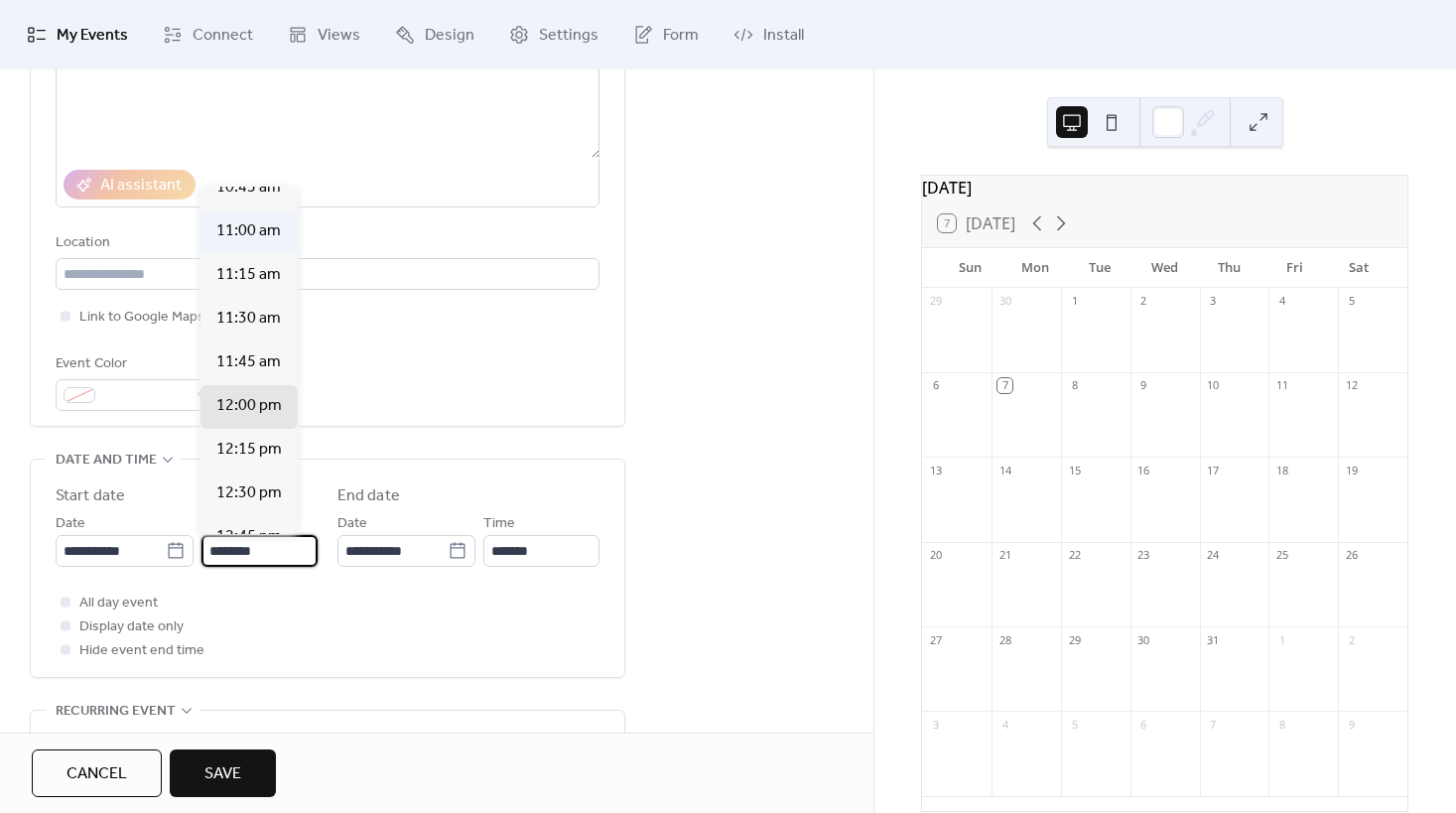 type on "********" 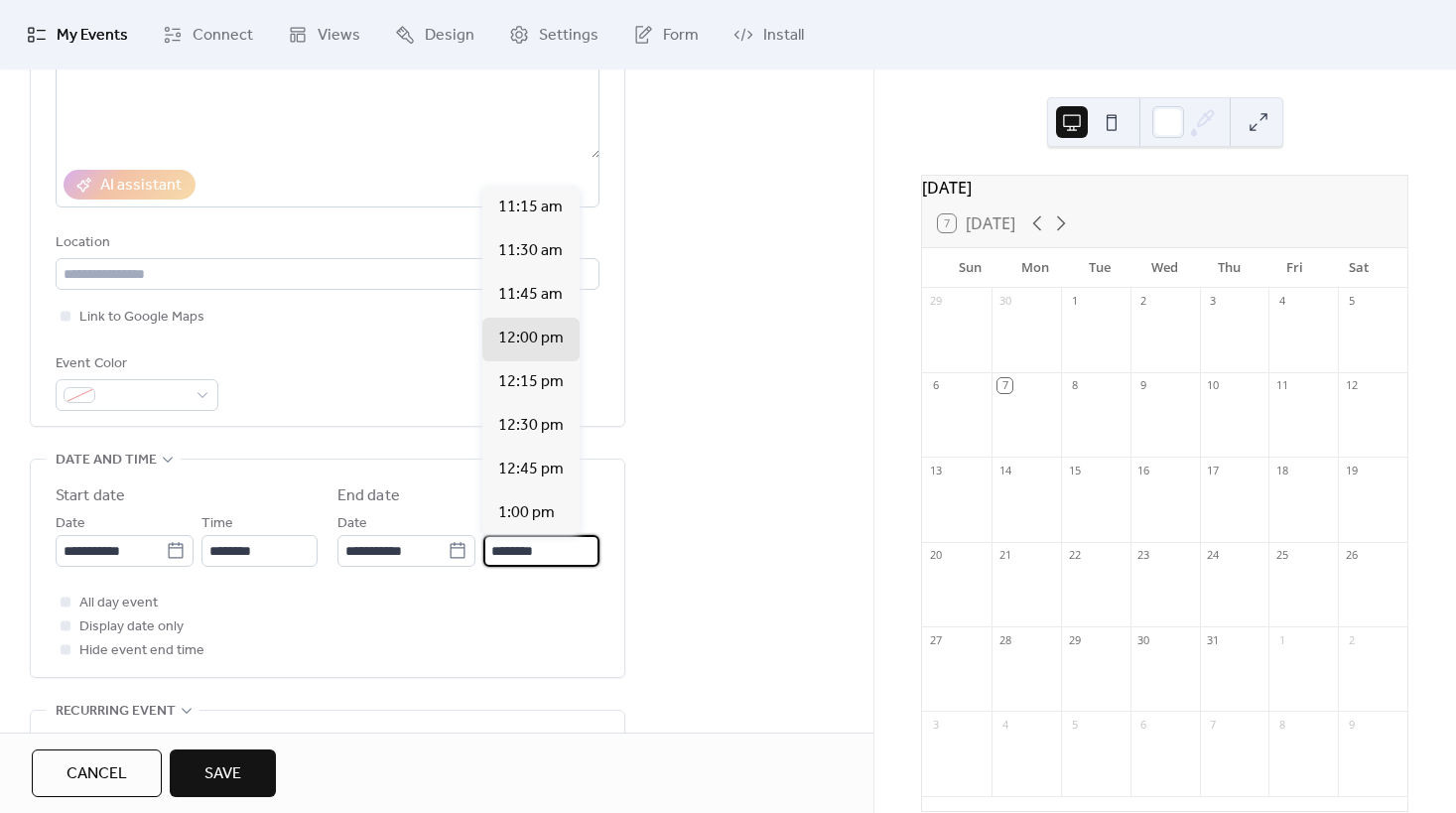 click on "********" at bounding box center (541, 551) 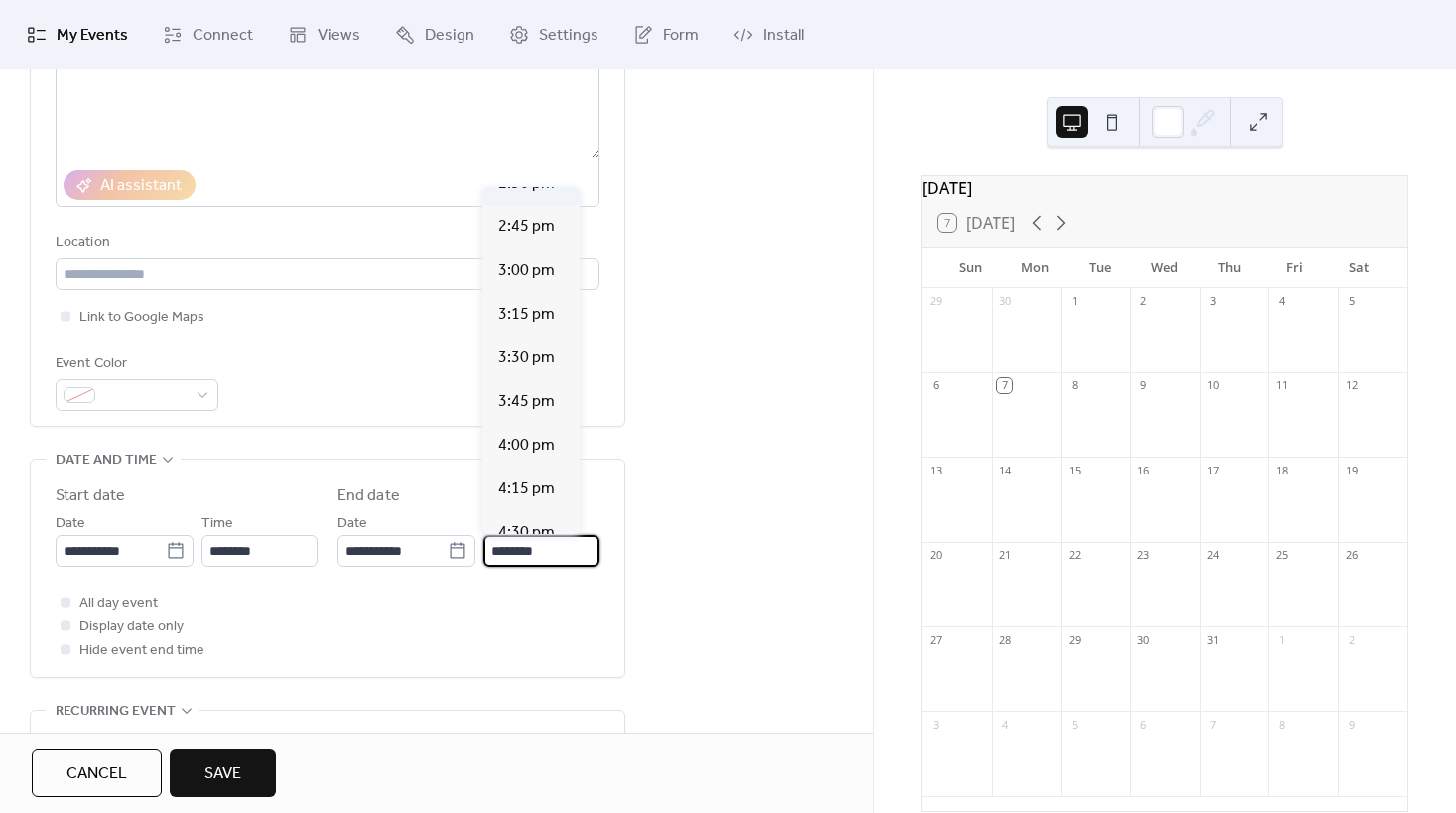 scroll, scrollTop: 596, scrollLeft: 0, axis: vertical 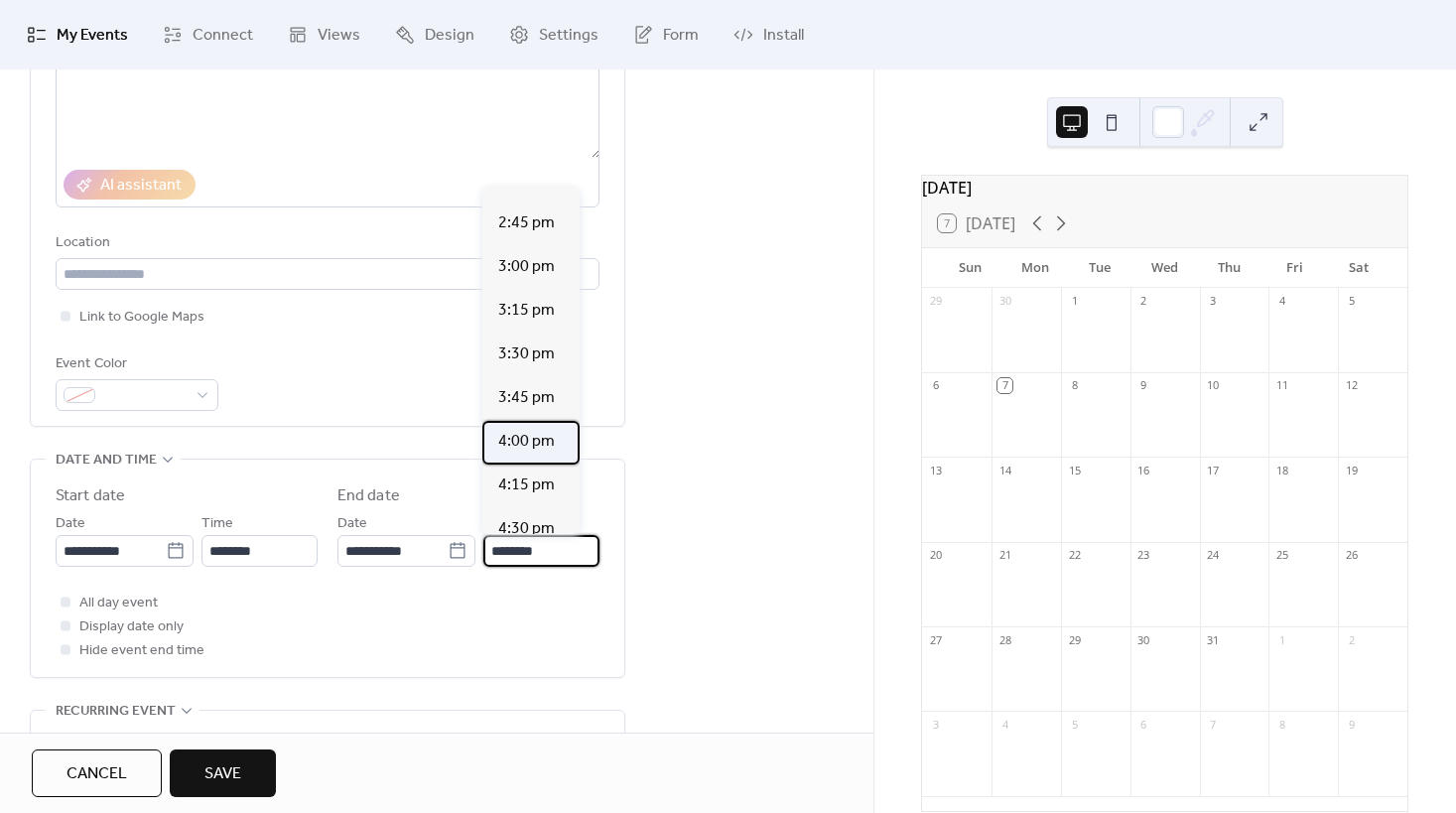 click on "4:00 pm" at bounding box center [526, 442] 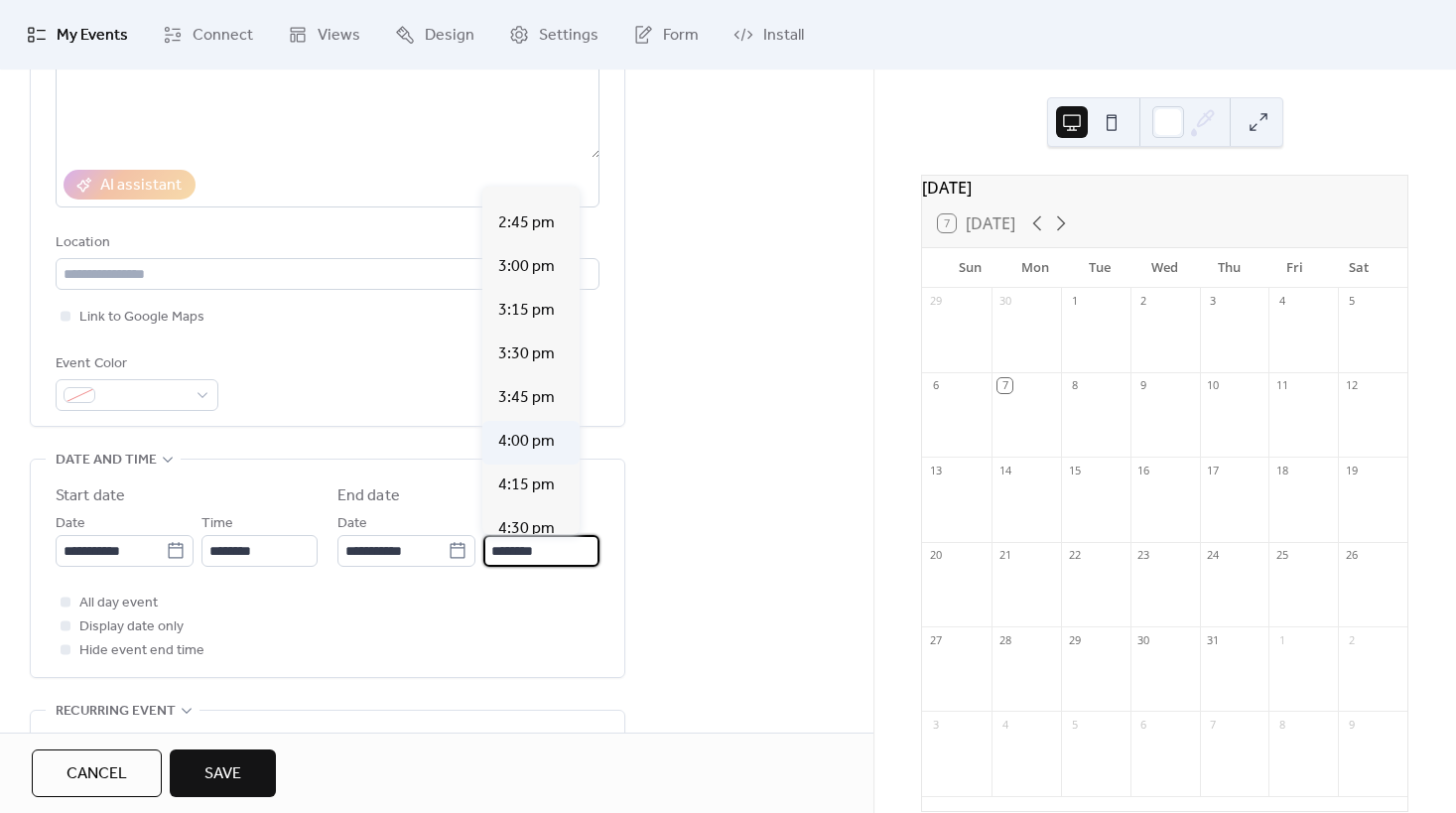 type on "*******" 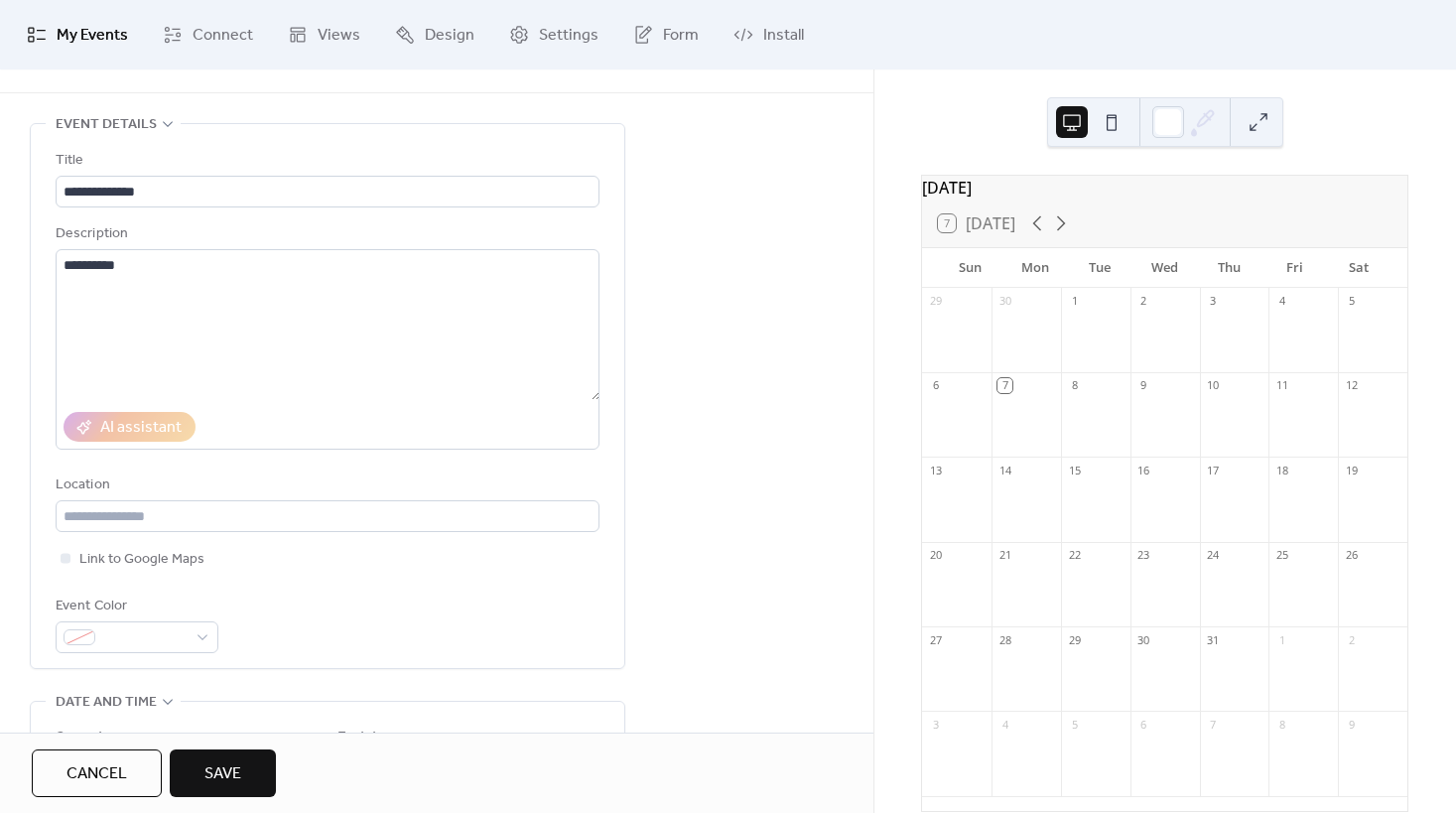 scroll, scrollTop: 22, scrollLeft: 0, axis: vertical 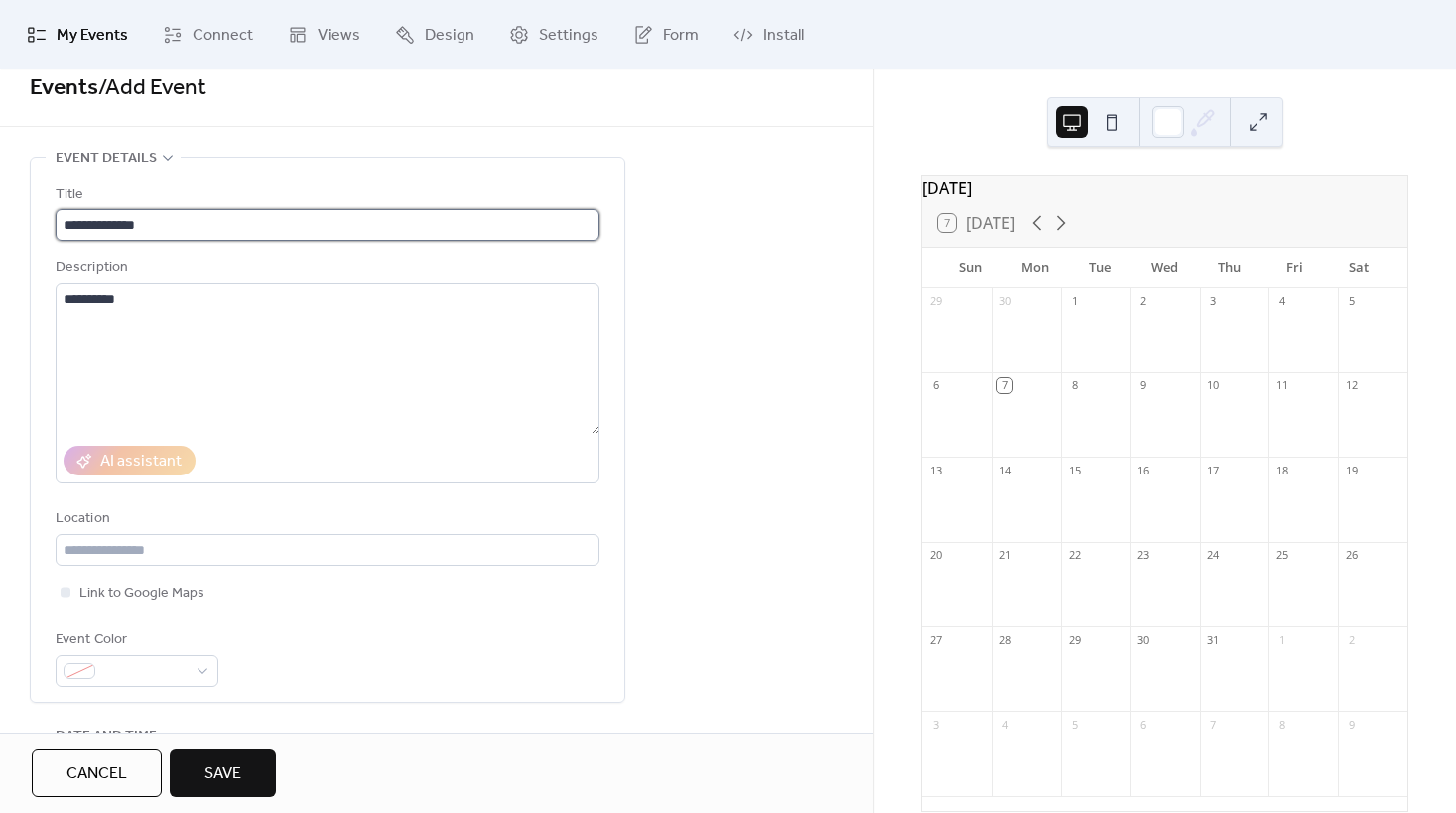 click on "**********" at bounding box center (328, 225) 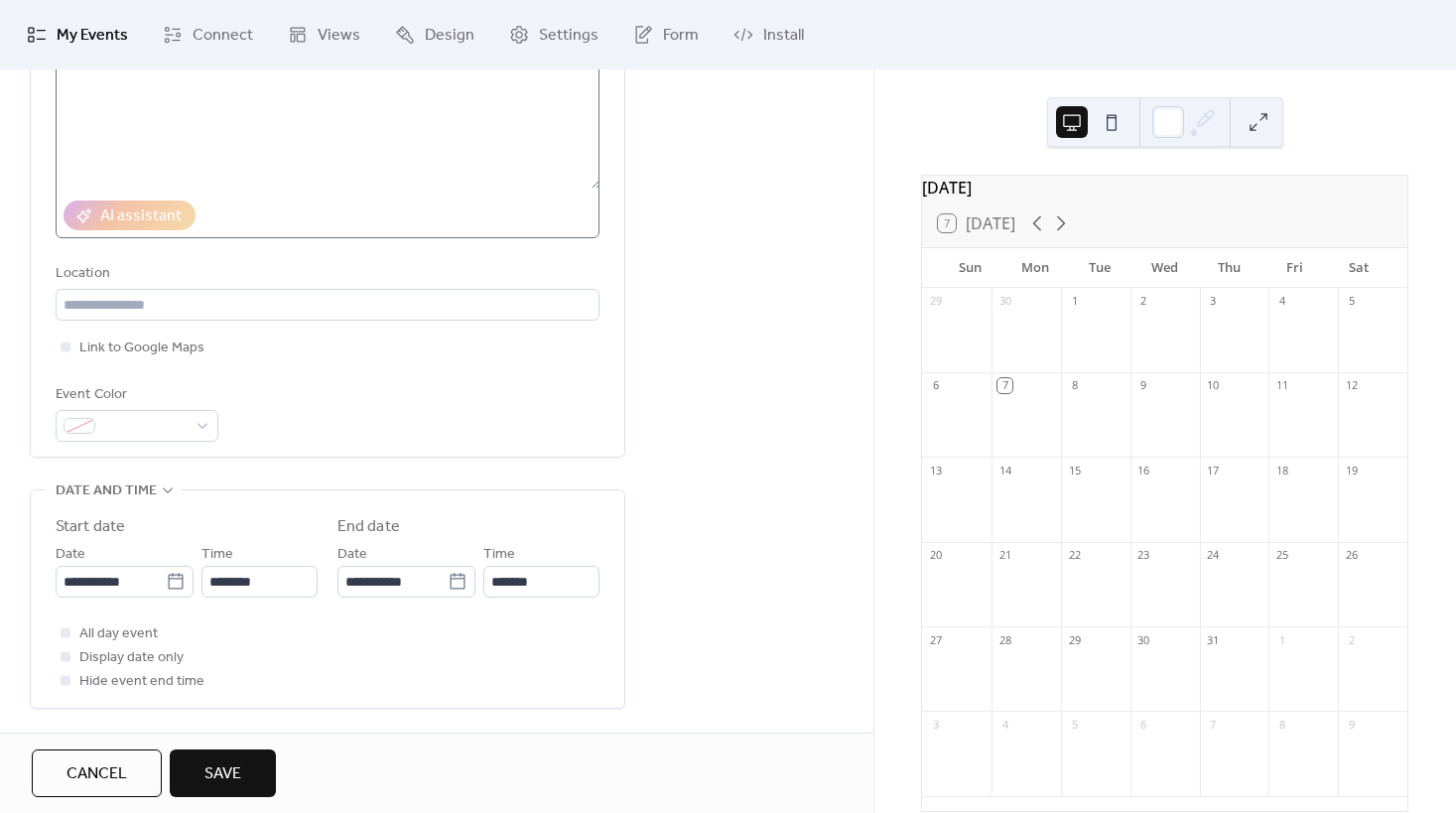 scroll, scrollTop: 320, scrollLeft: 0, axis: vertical 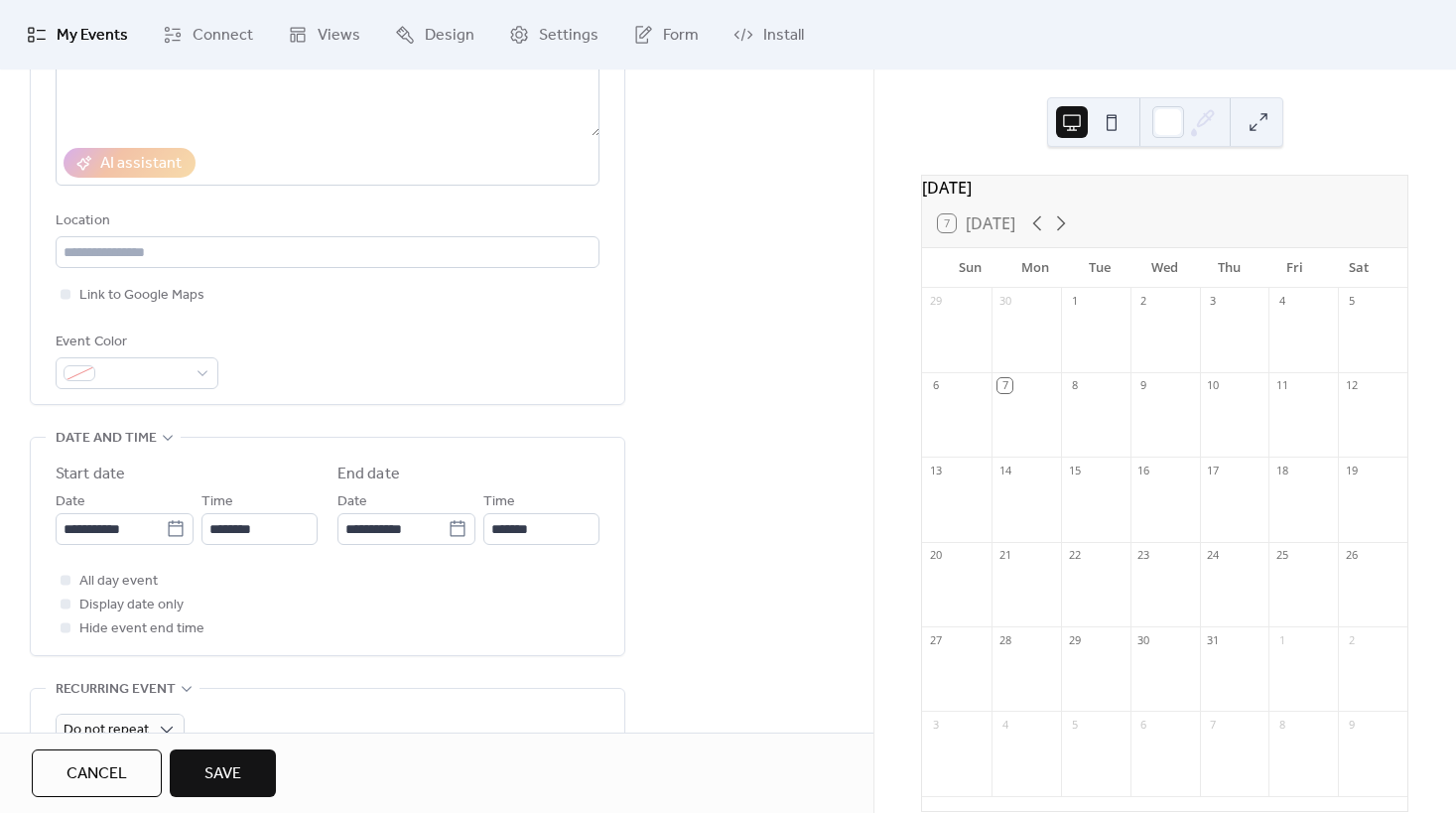 type on "**********" 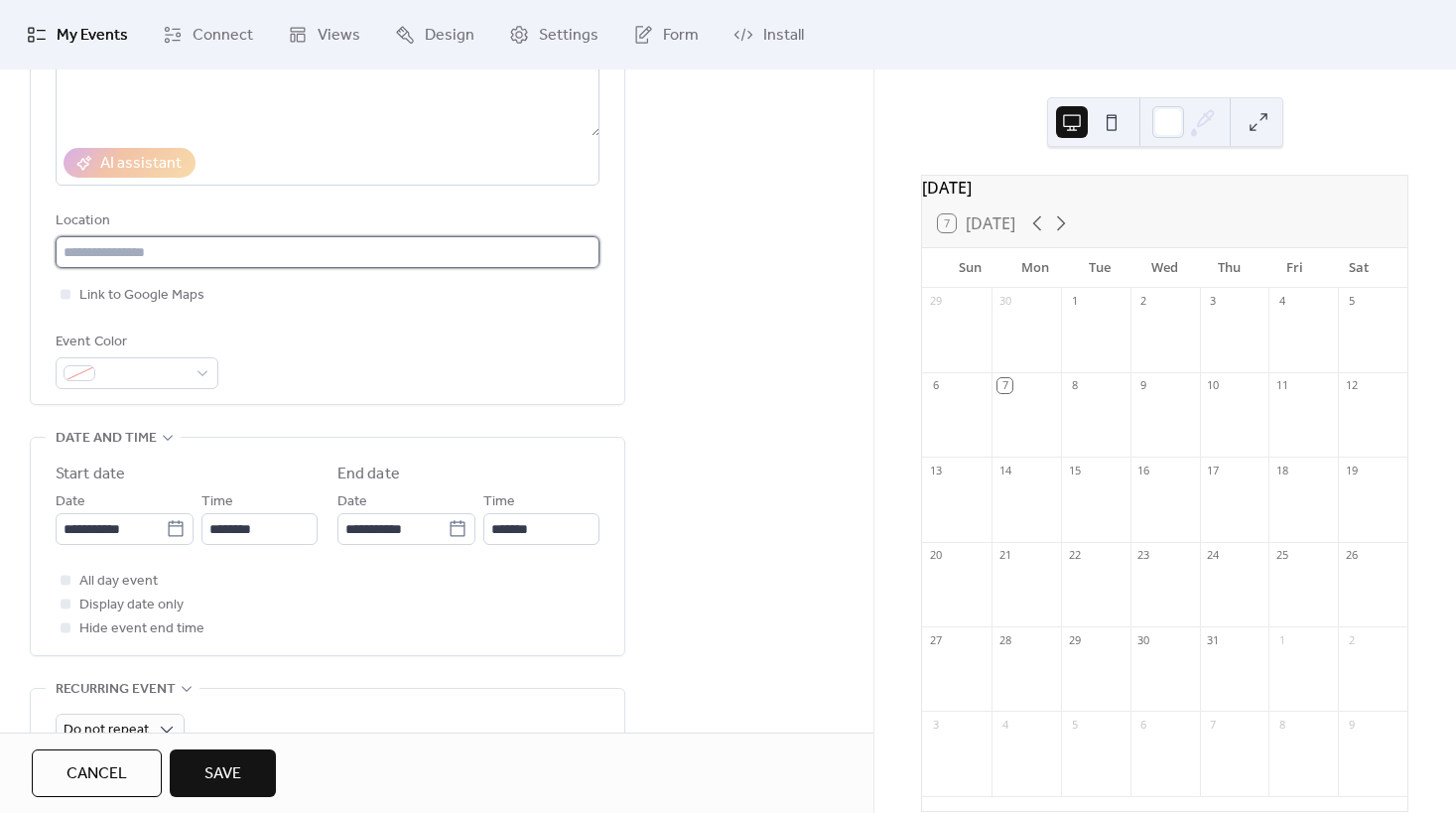 click at bounding box center (328, 252) 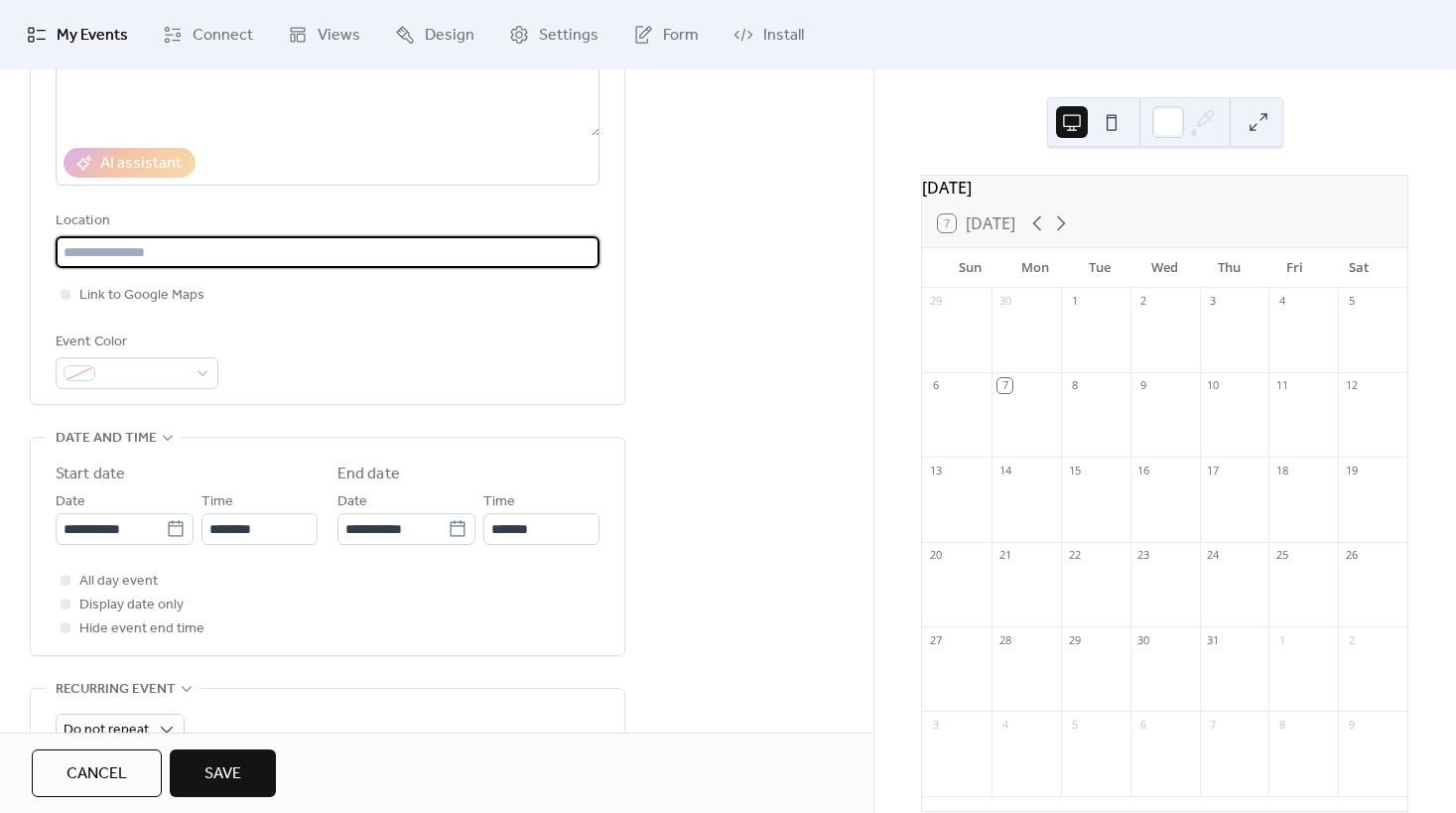 paste on "**********" 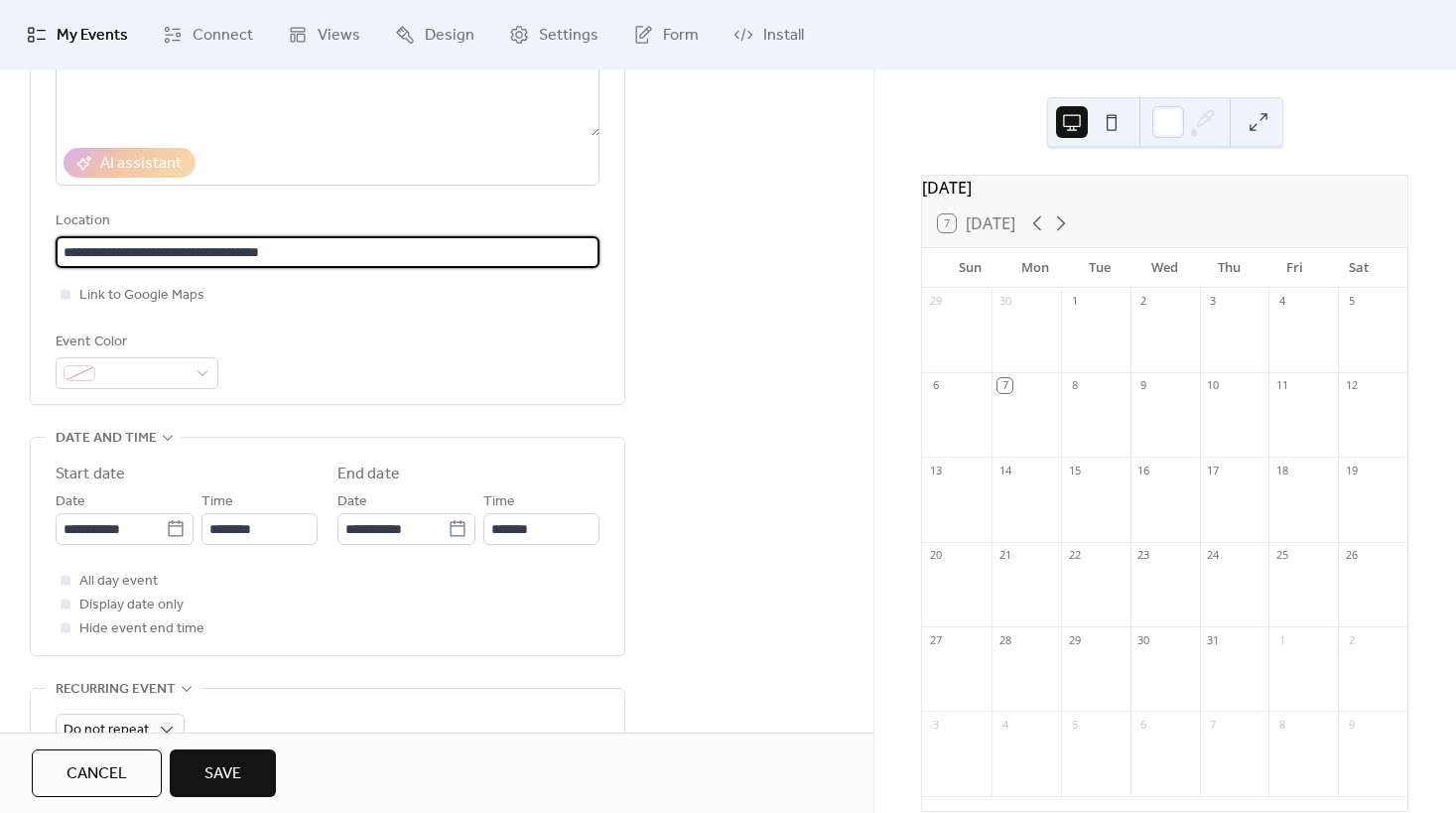 type on "**********" 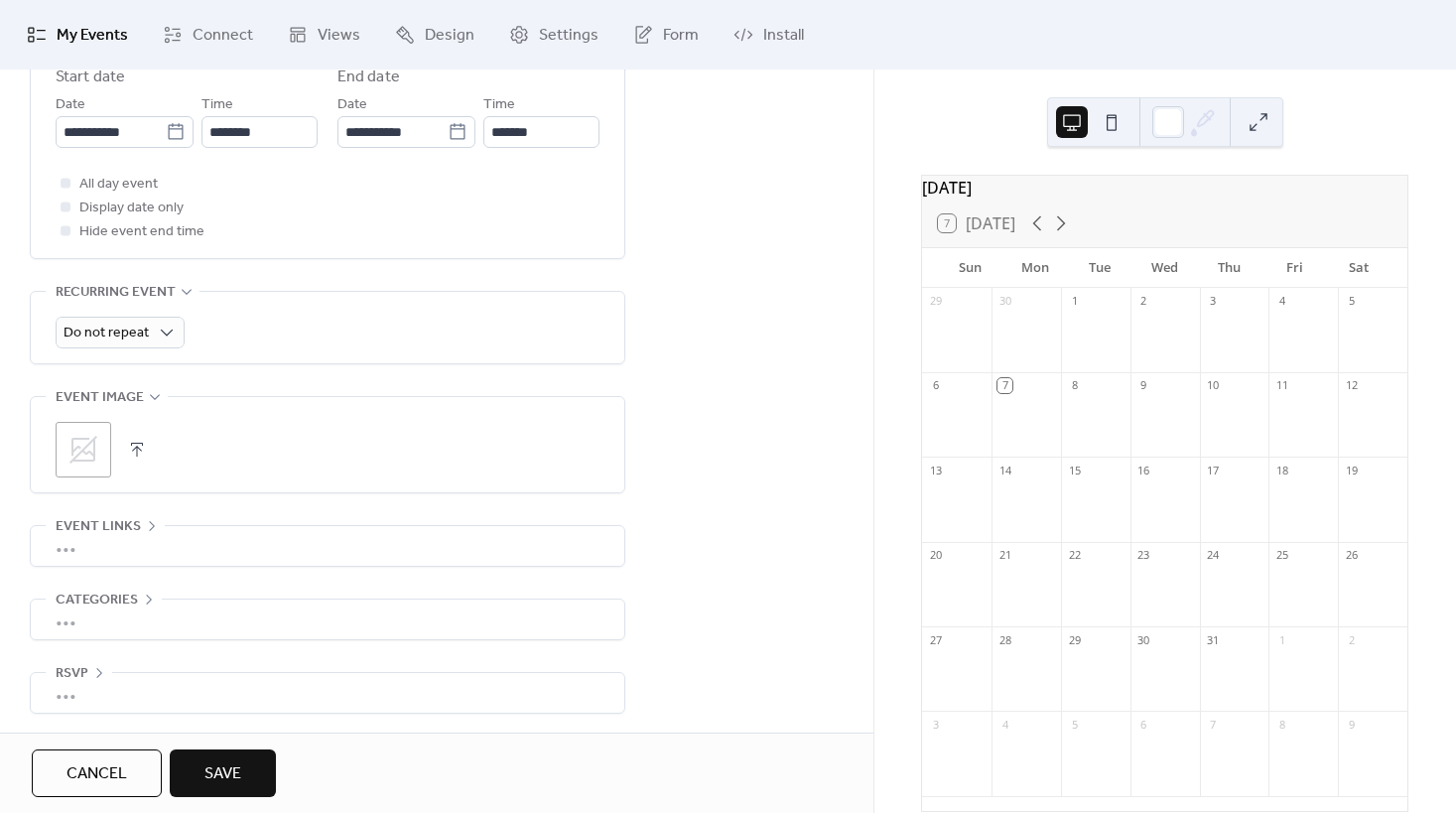 click on "•••" at bounding box center (328, 546) 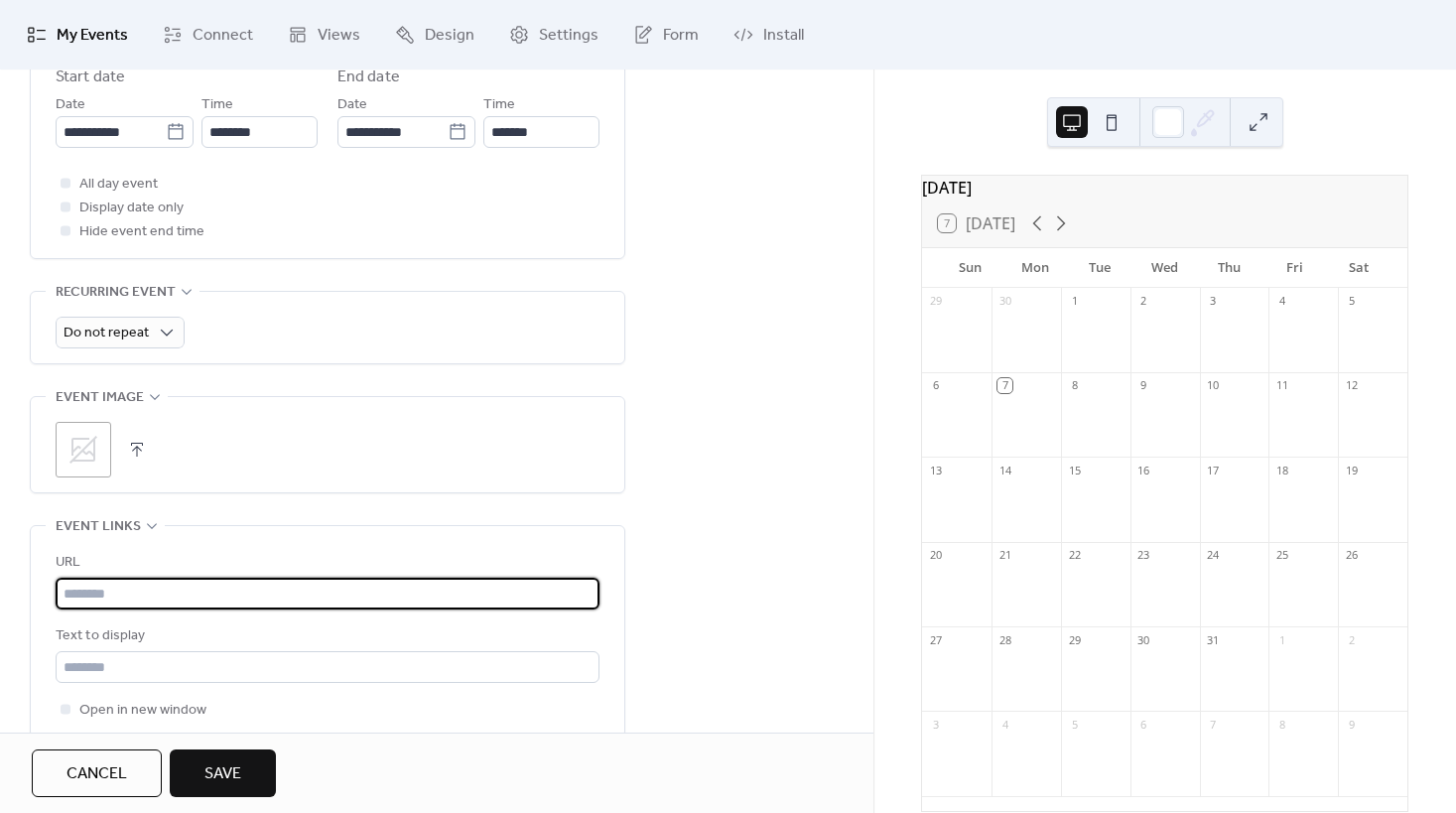 click at bounding box center [328, 594] 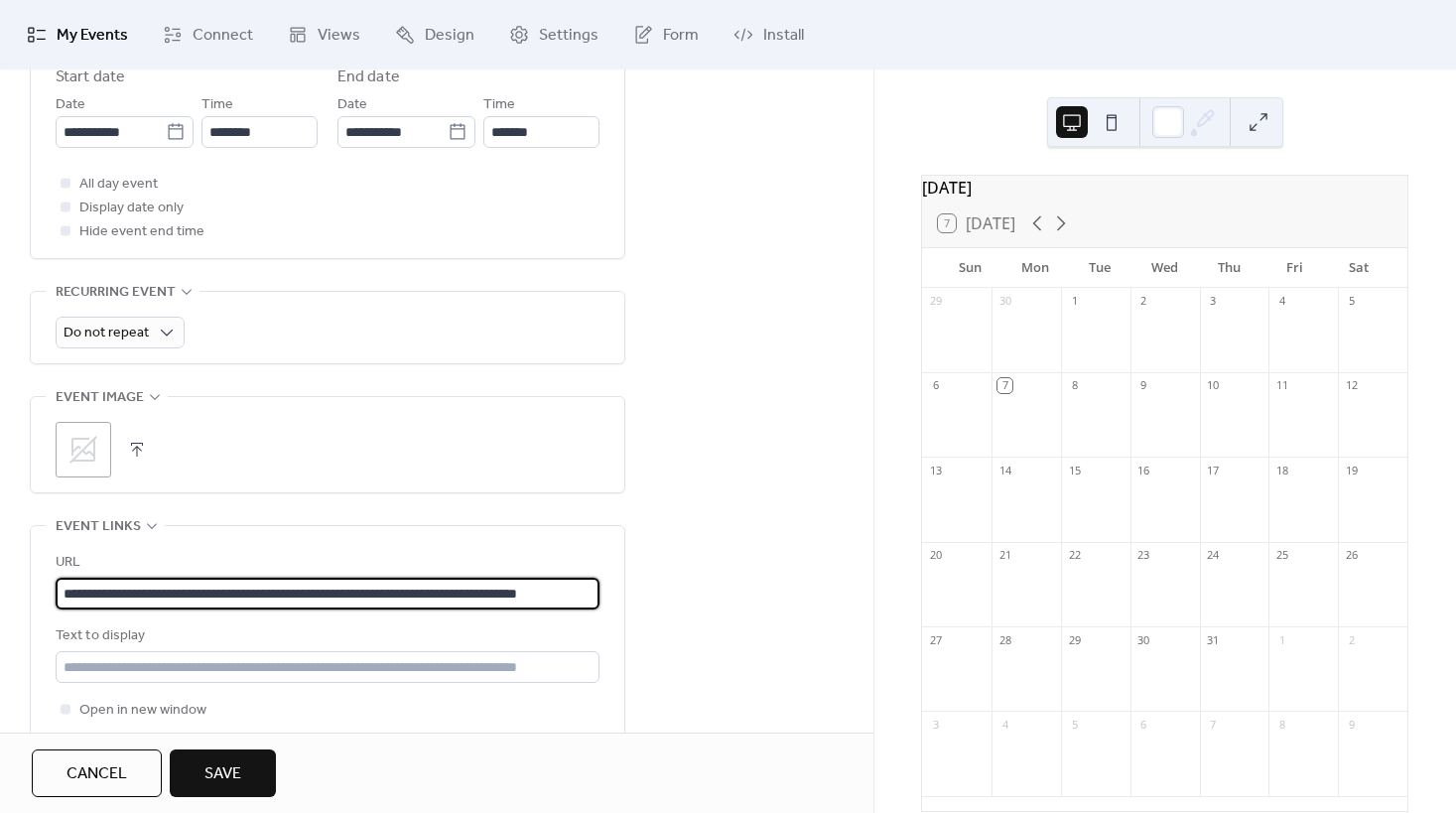 scroll, scrollTop: 0, scrollLeft: 76, axis: horizontal 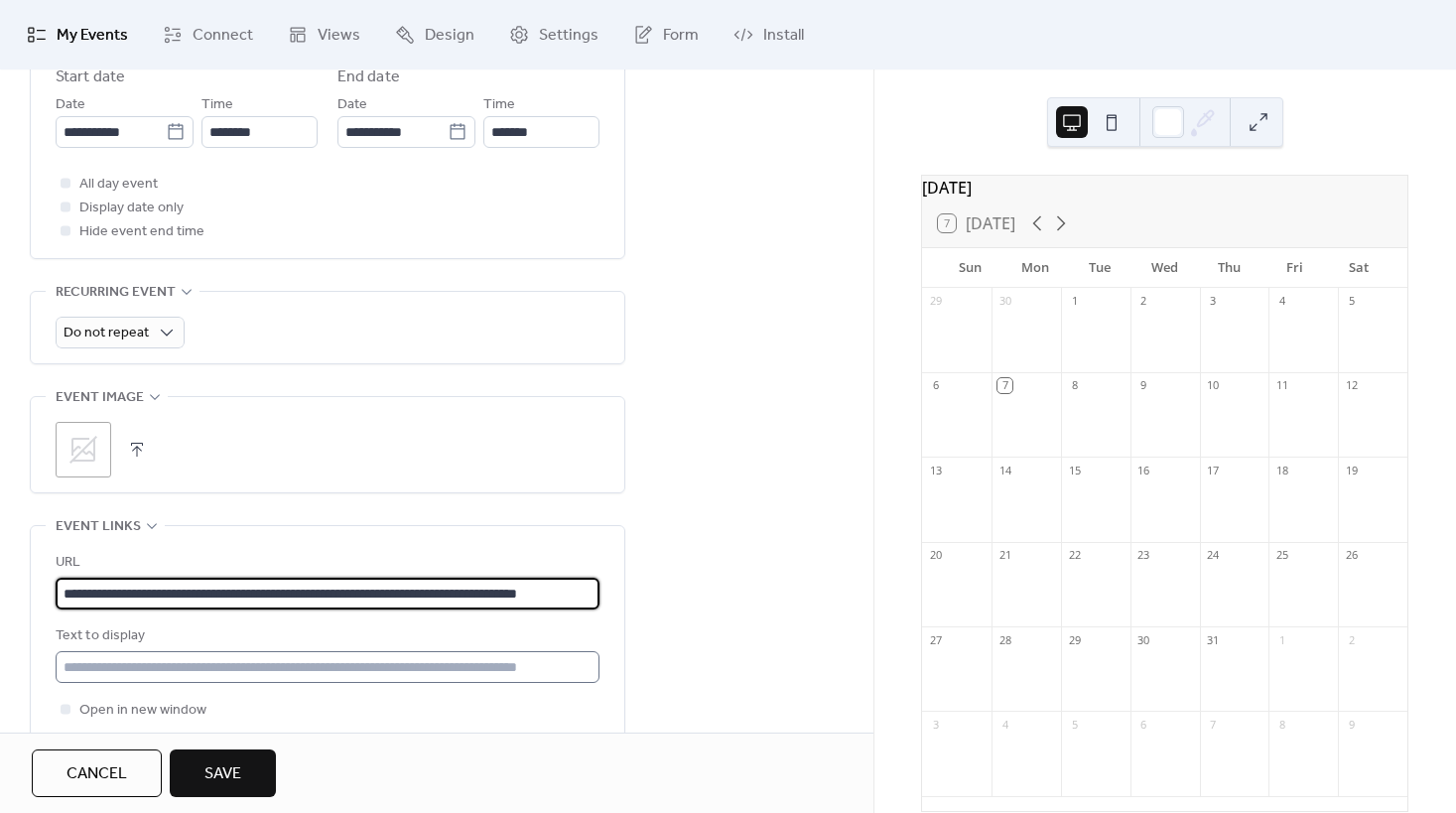 type on "**********" 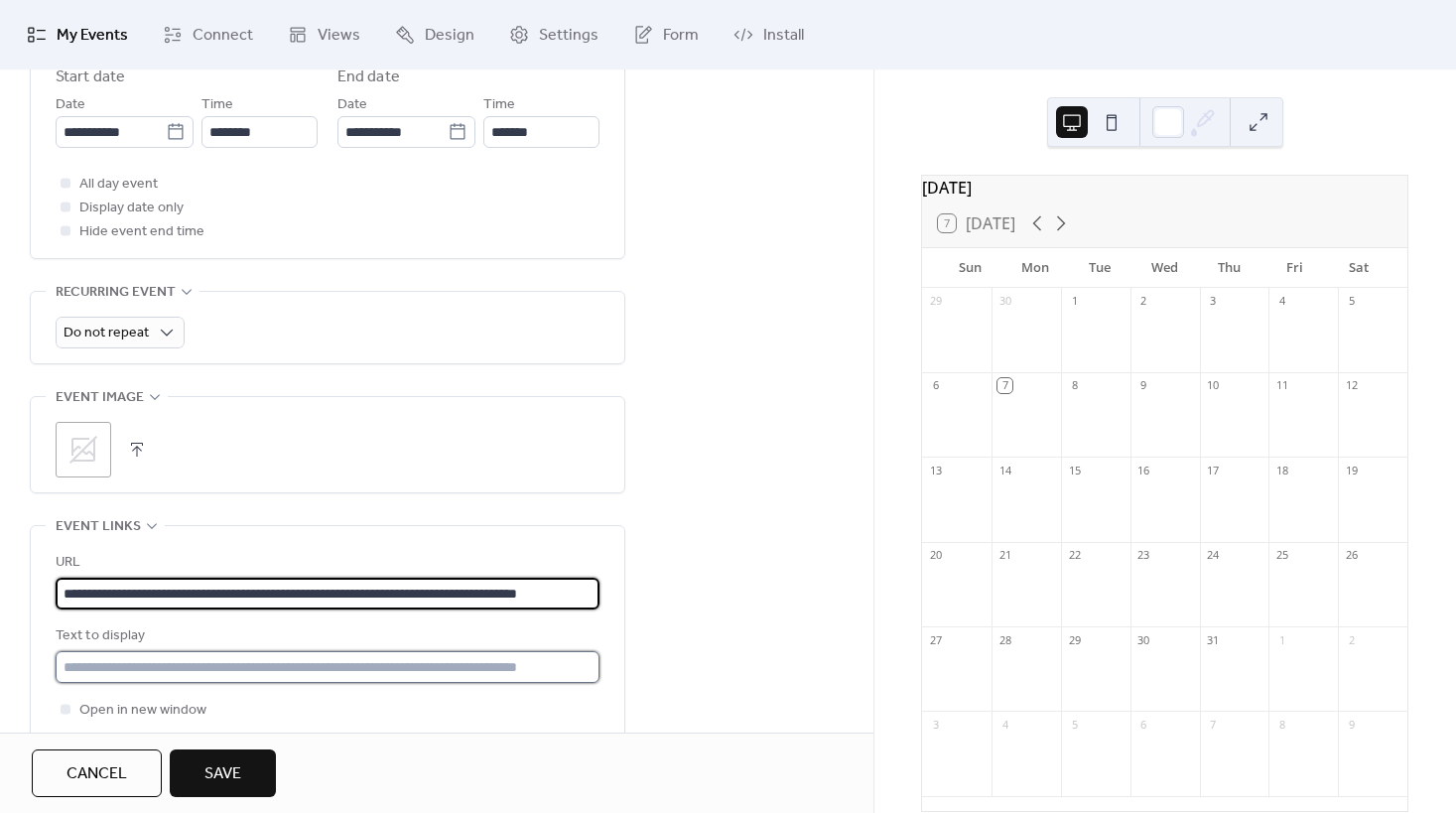 scroll, scrollTop: 0, scrollLeft: 0, axis: both 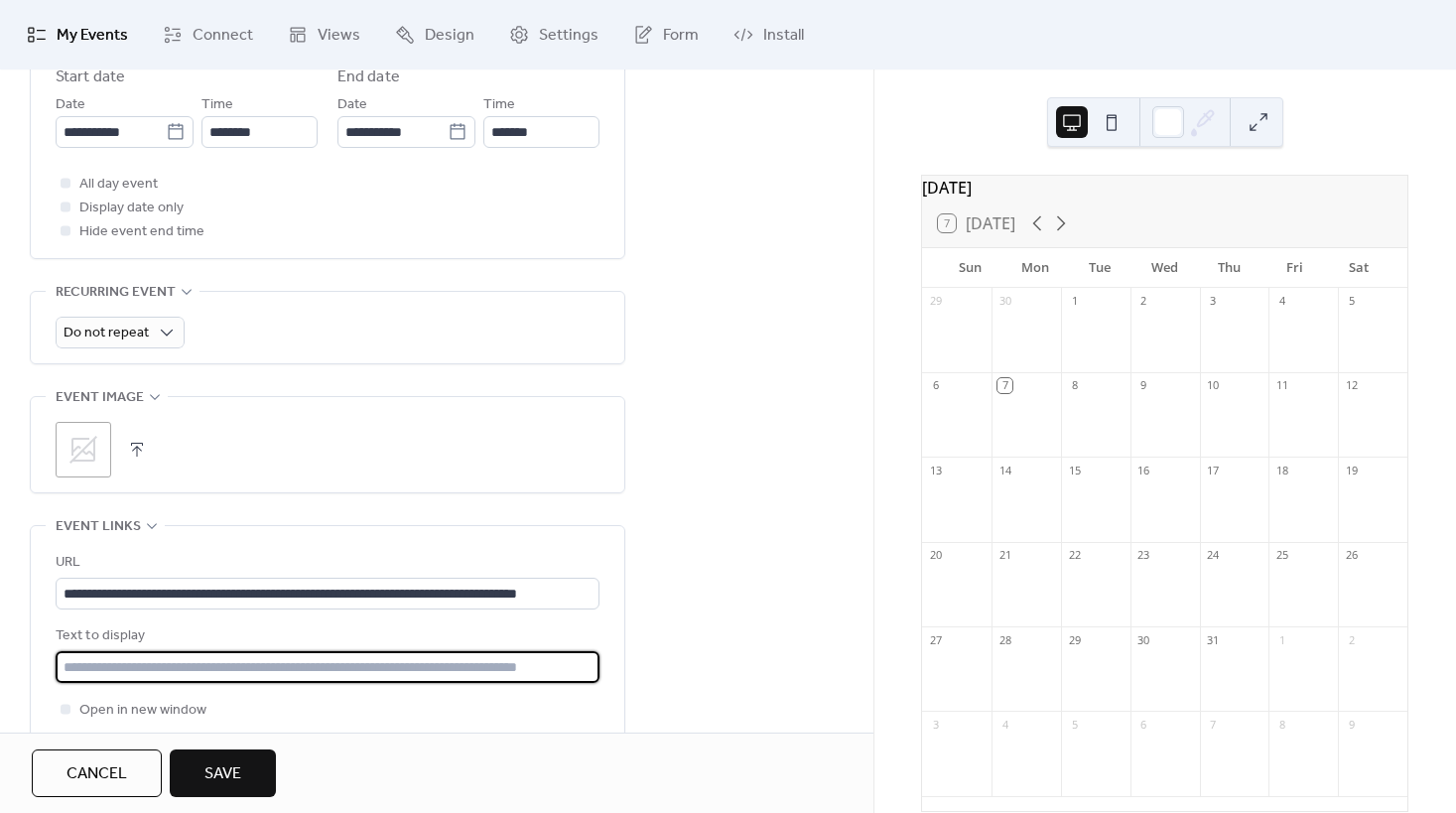 click at bounding box center [328, 667] 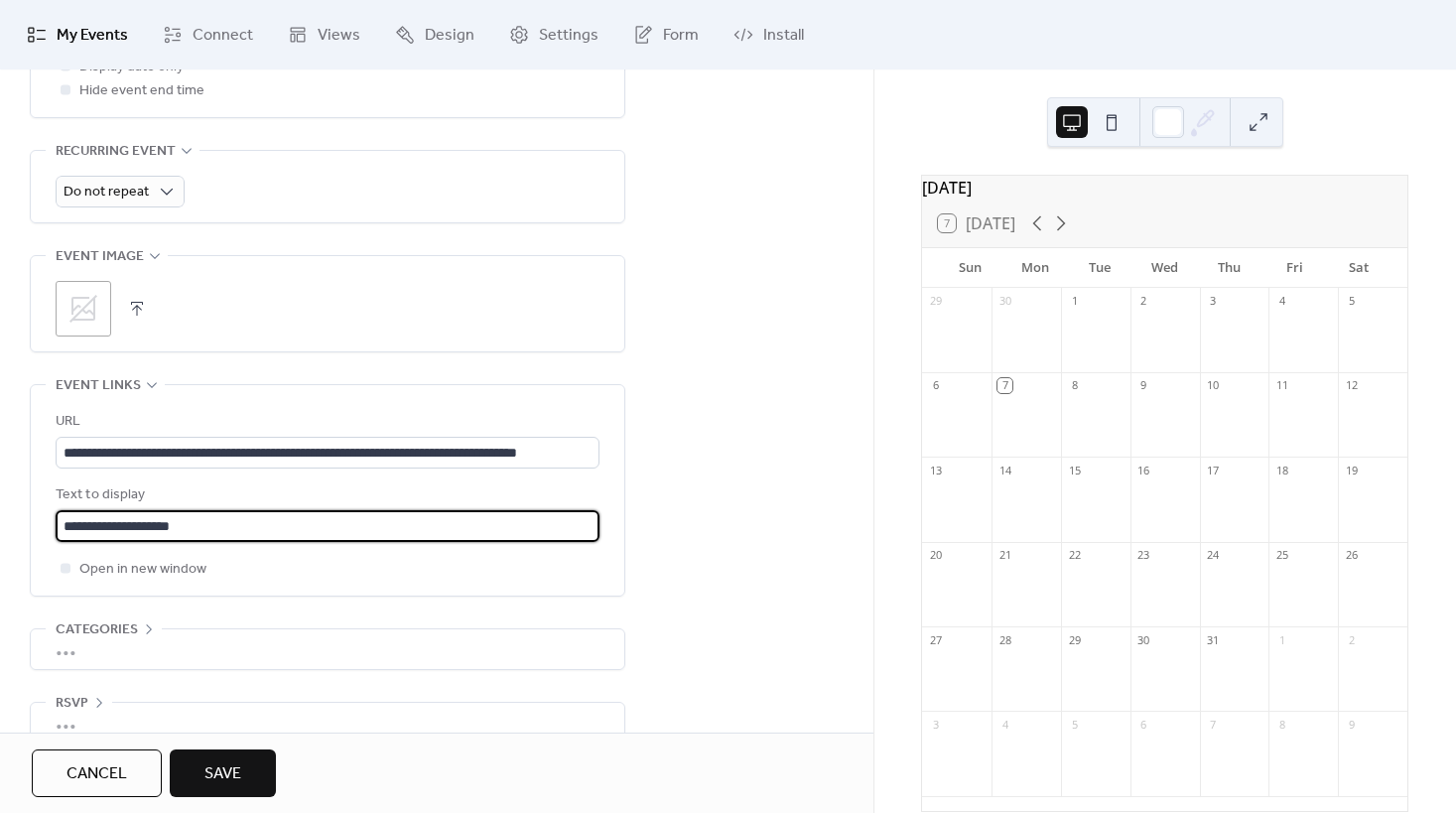 scroll, scrollTop: 887, scrollLeft: 0, axis: vertical 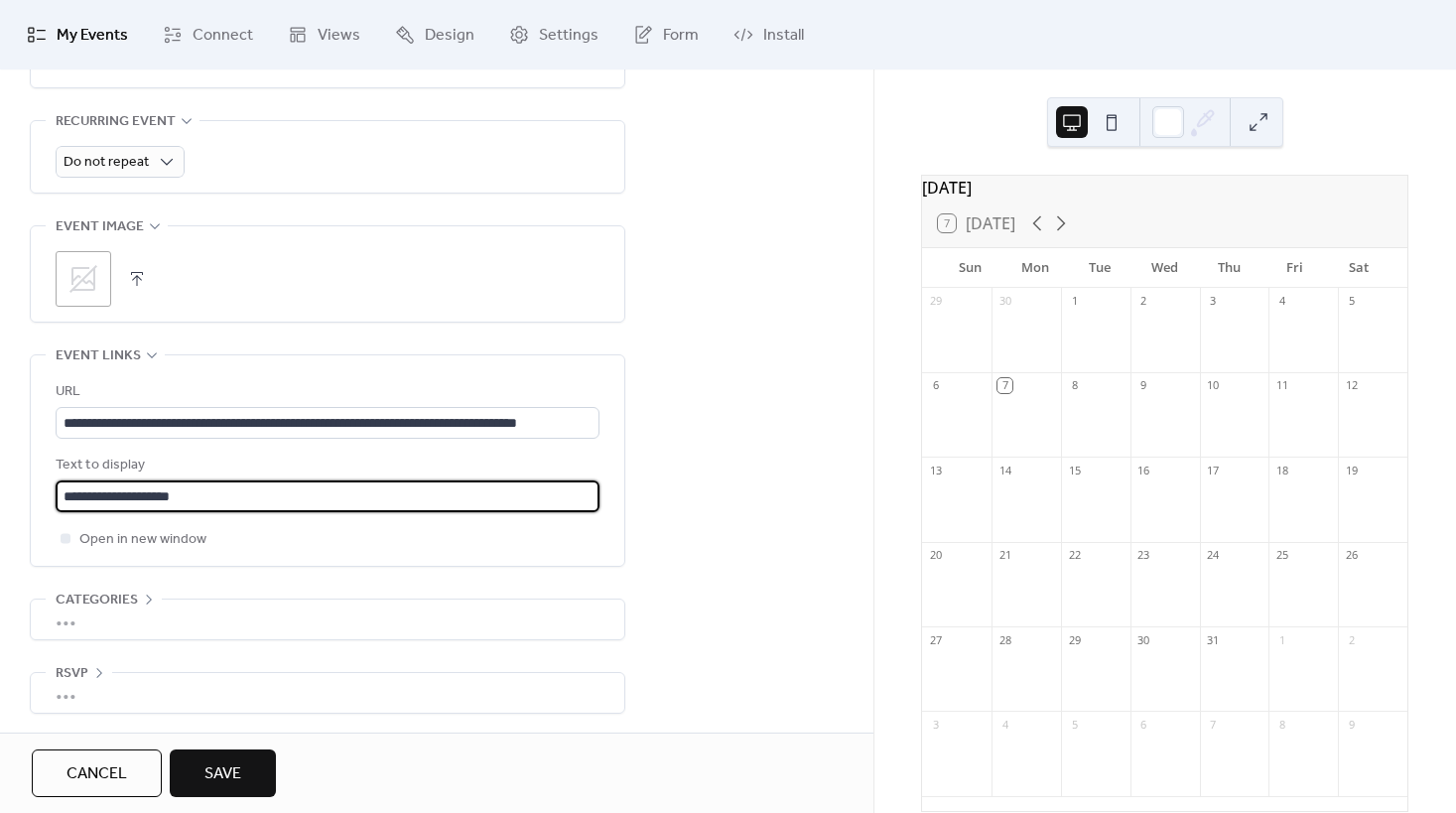 type on "**********" 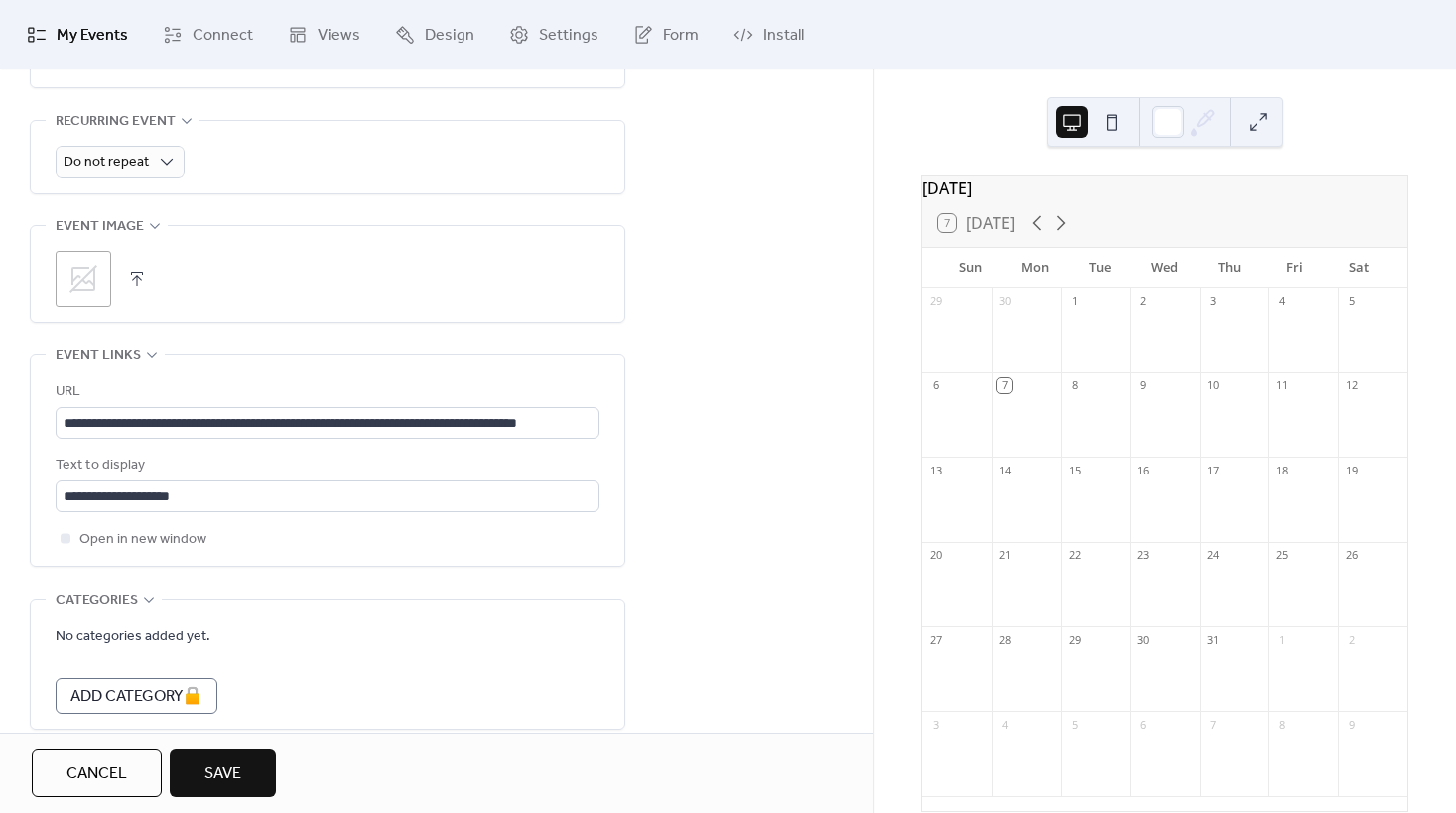 scroll, scrollTop: 887, scrollLeft: 0, axis: vertical 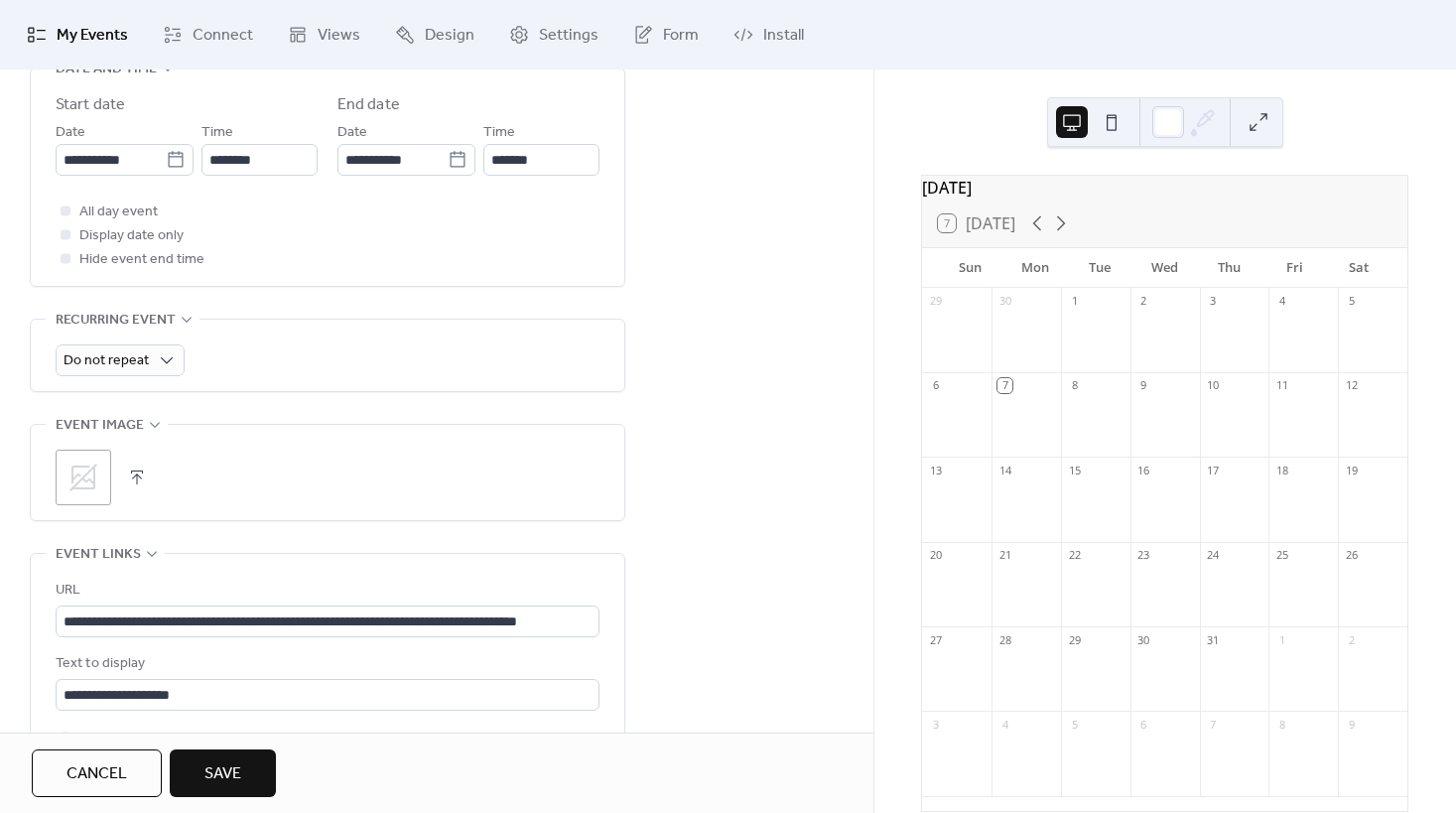 click at bounding box center [137, 477] 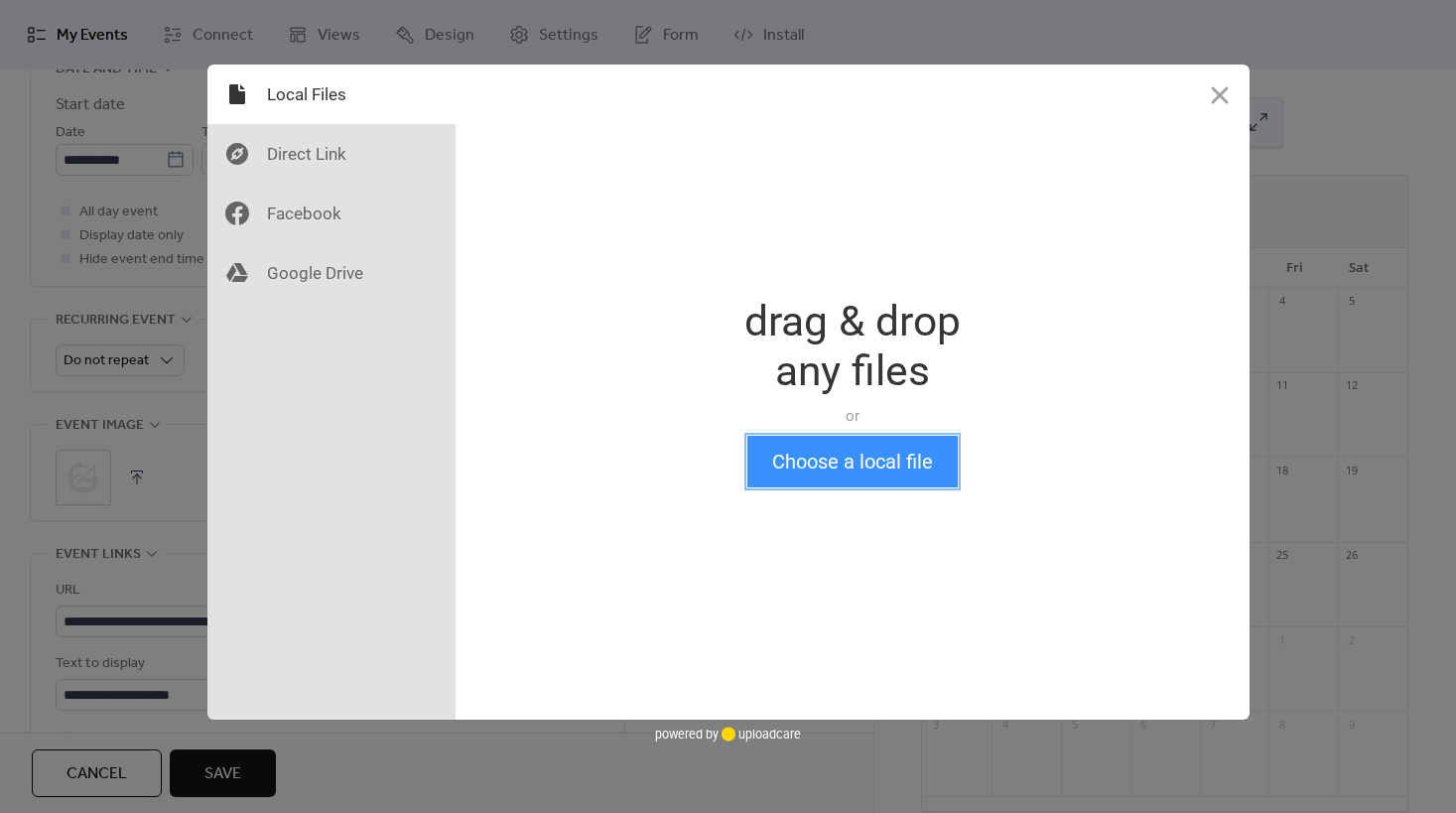 click on "Choose a local file" at bounding box center [853, 462] 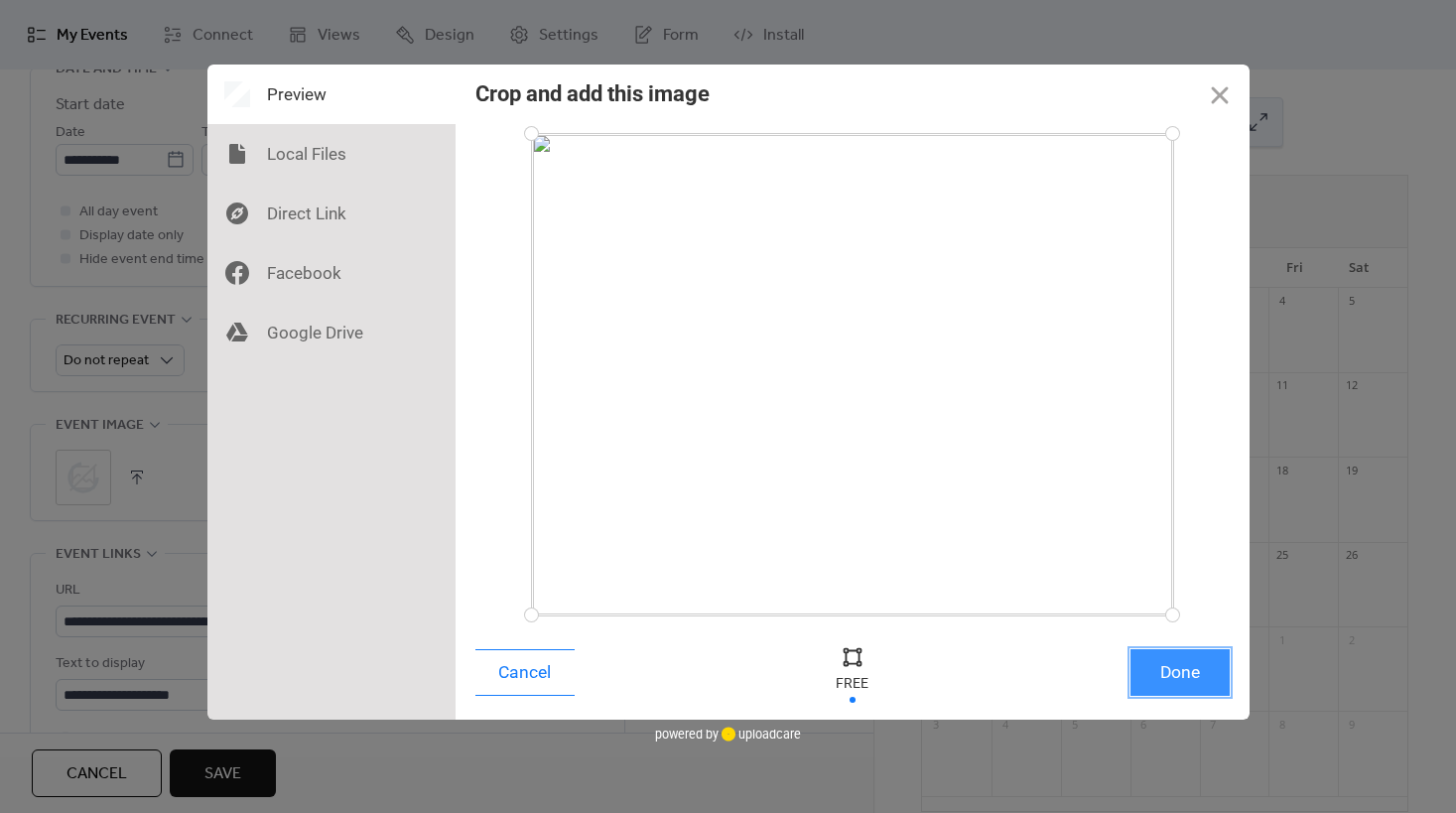 click on "Done" at bounding box center (1180, 672) 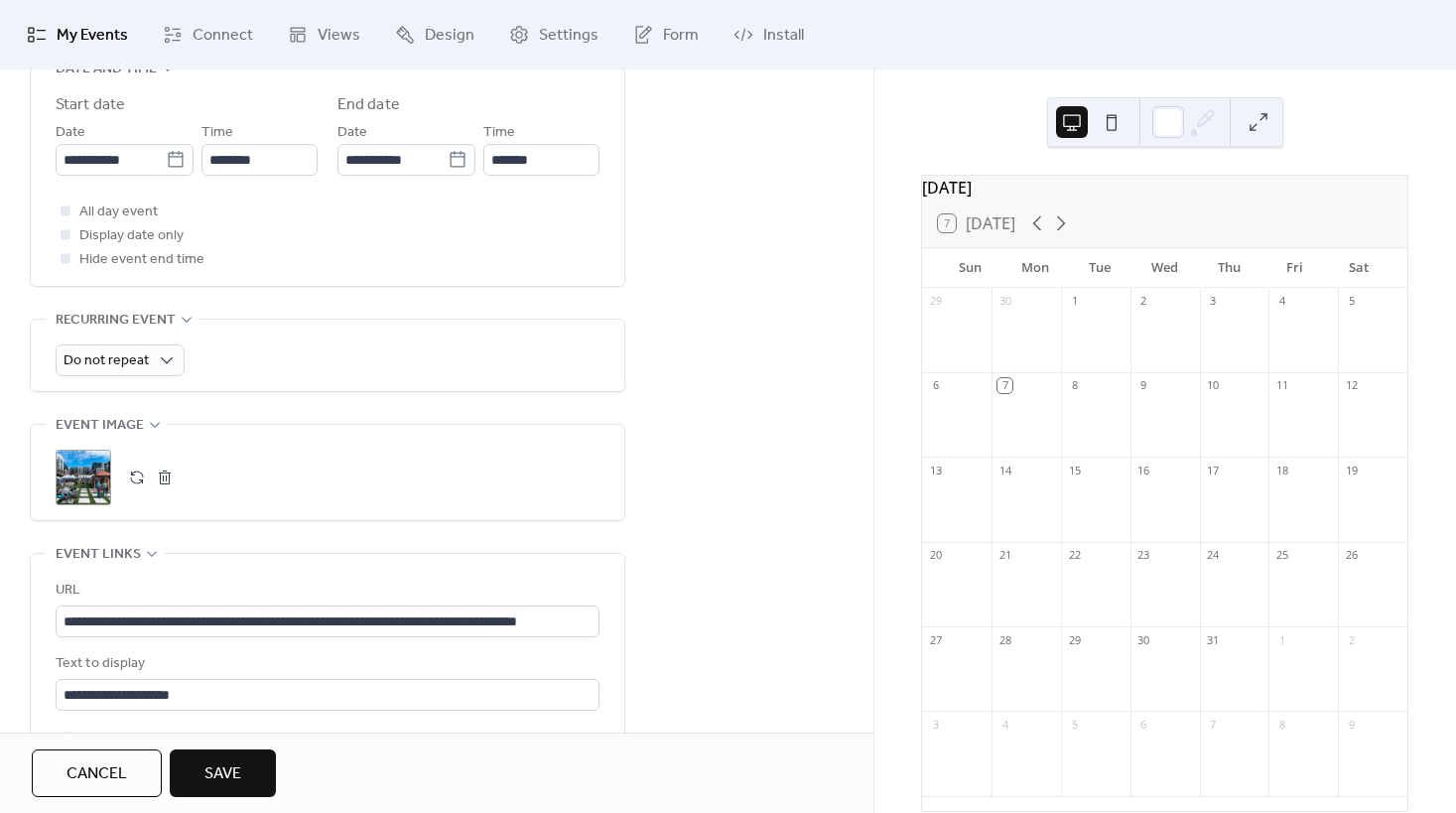 click on "Save" at bounding box center [222, 774] 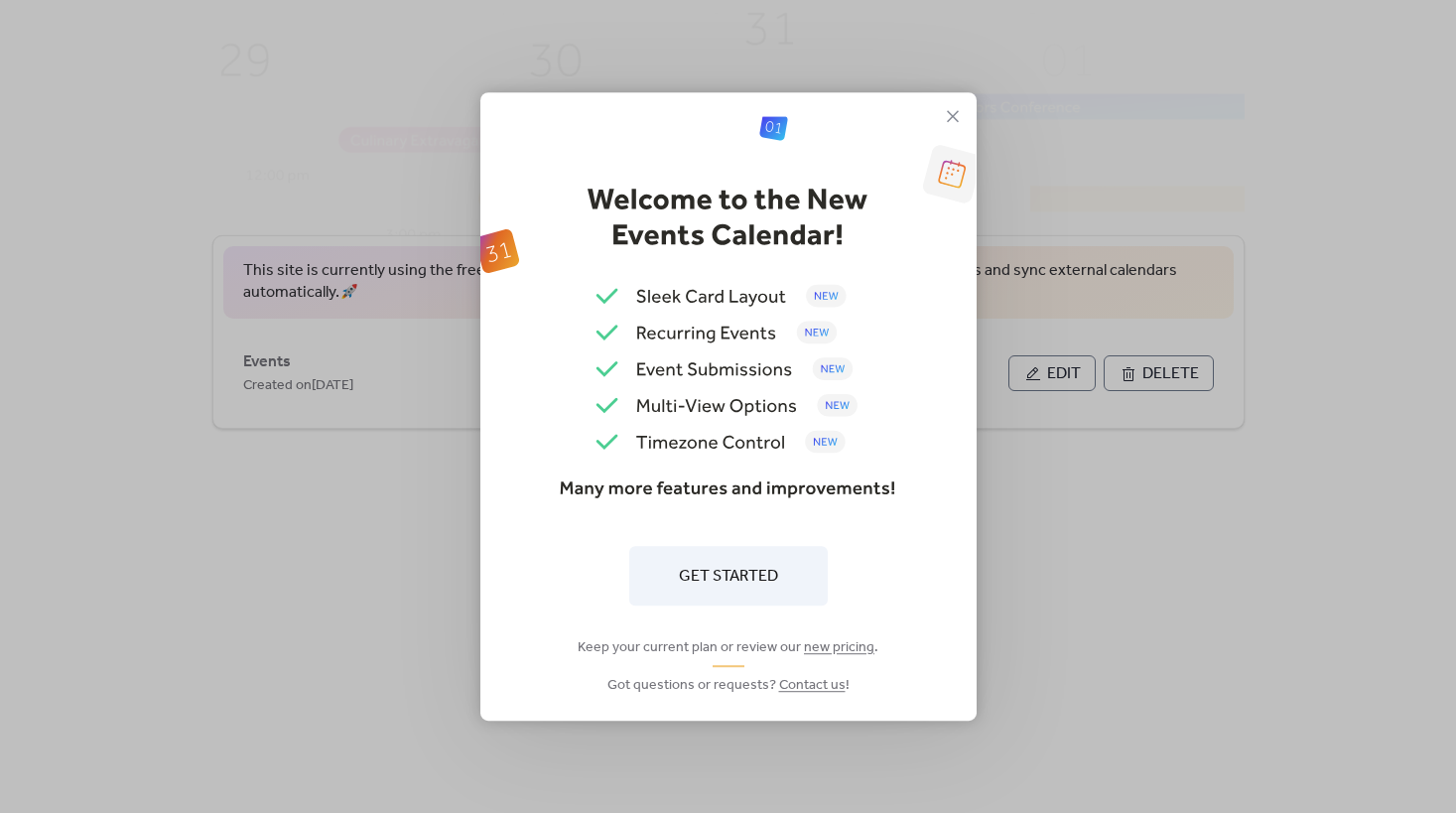 scroll, scrollTop: 0, scrollLeft: 0, axis: both 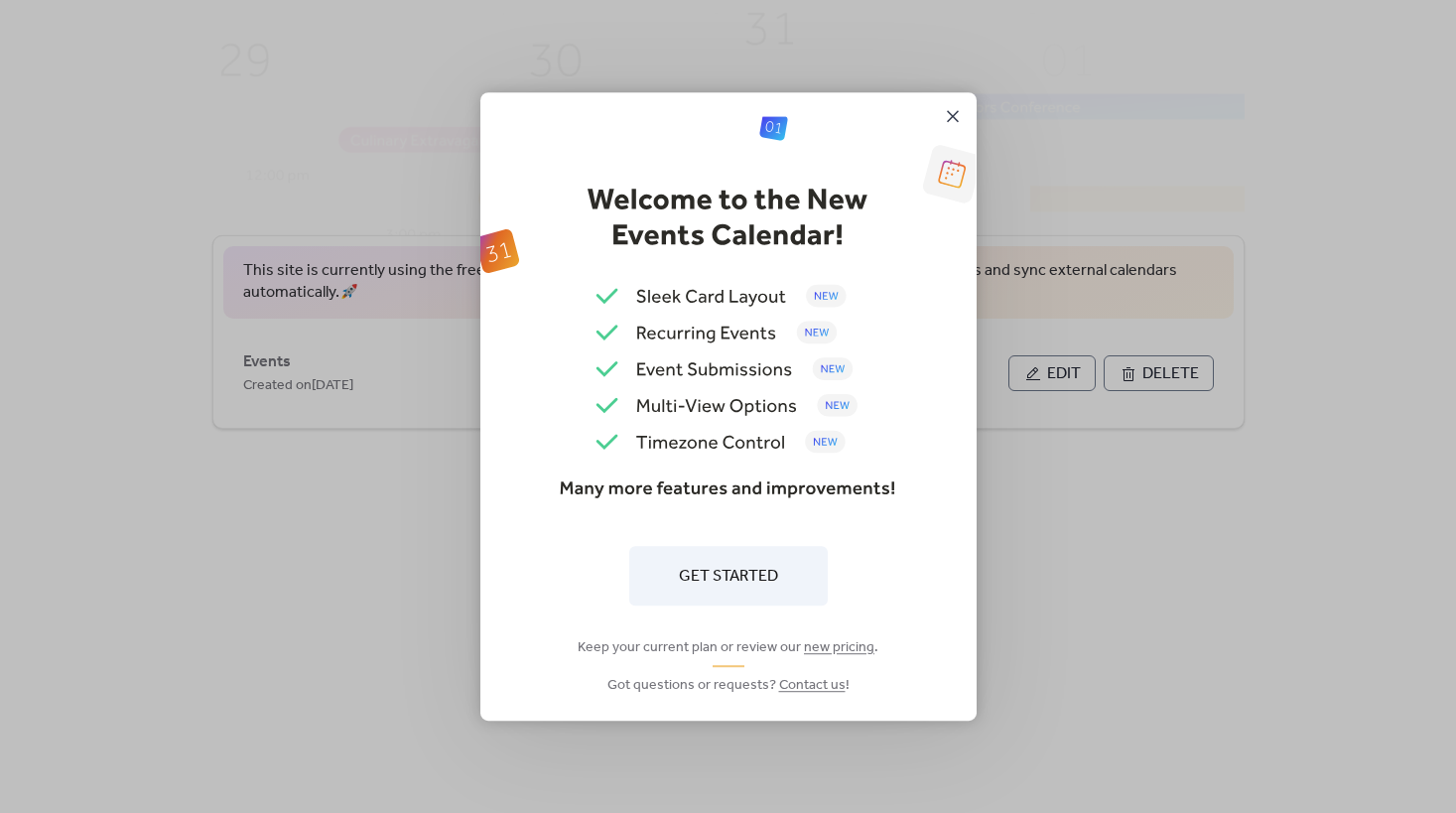 click 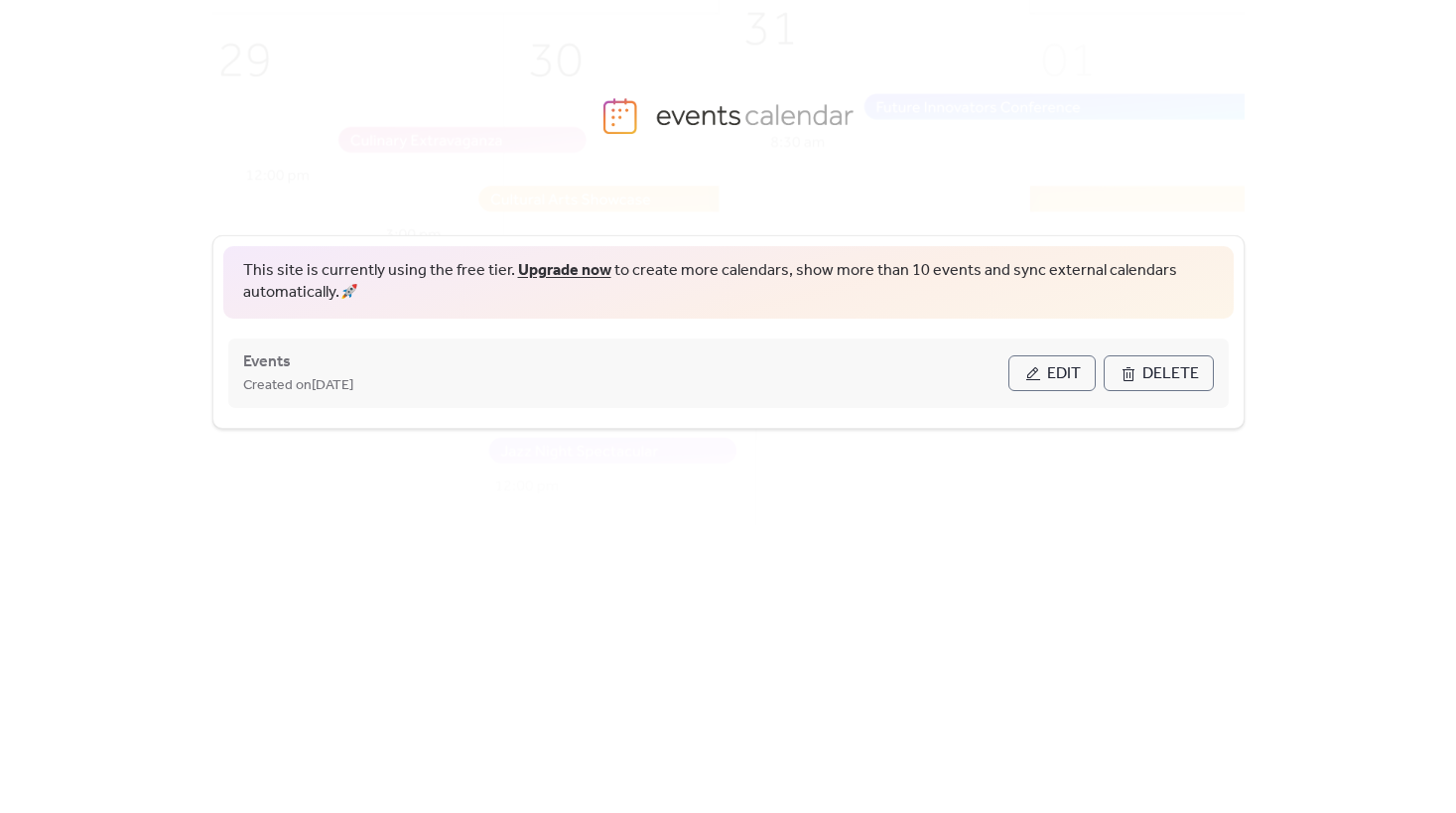 click on "Edit" at bounding box center [1064, 374] 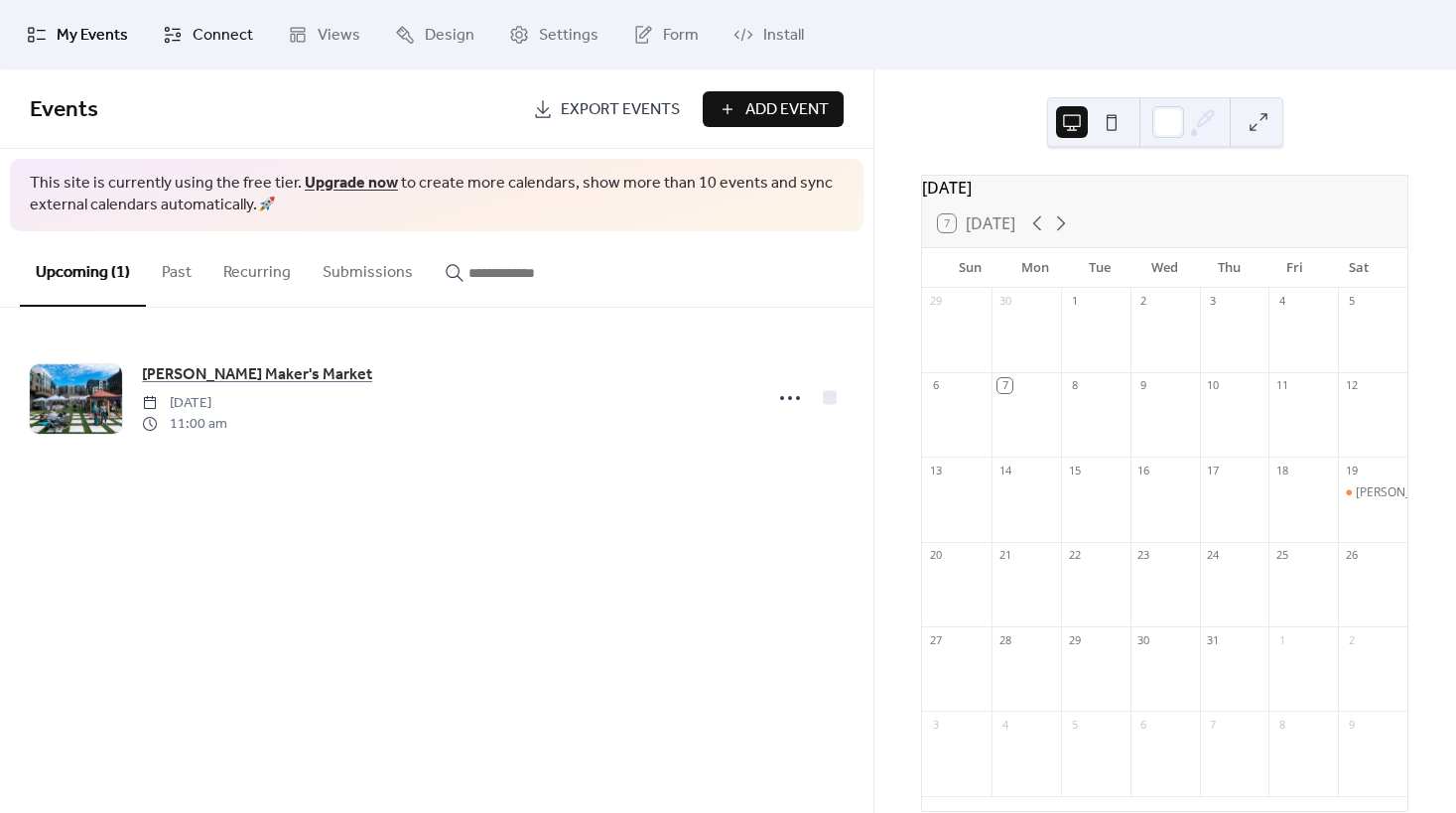 click on "Connect" at bounding box center [222, 36] 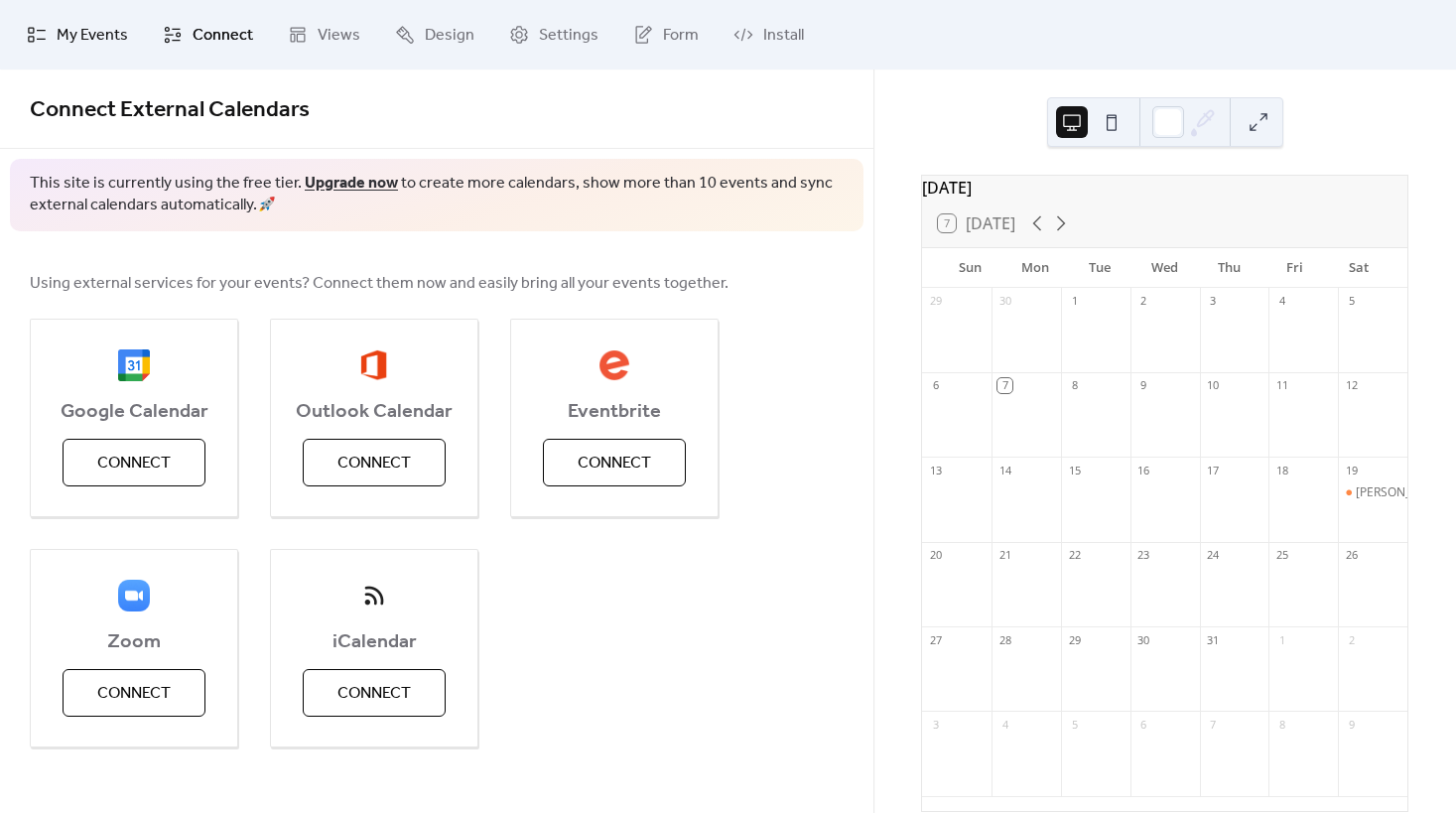 click on "My Events" at bounding box center [92, 36] 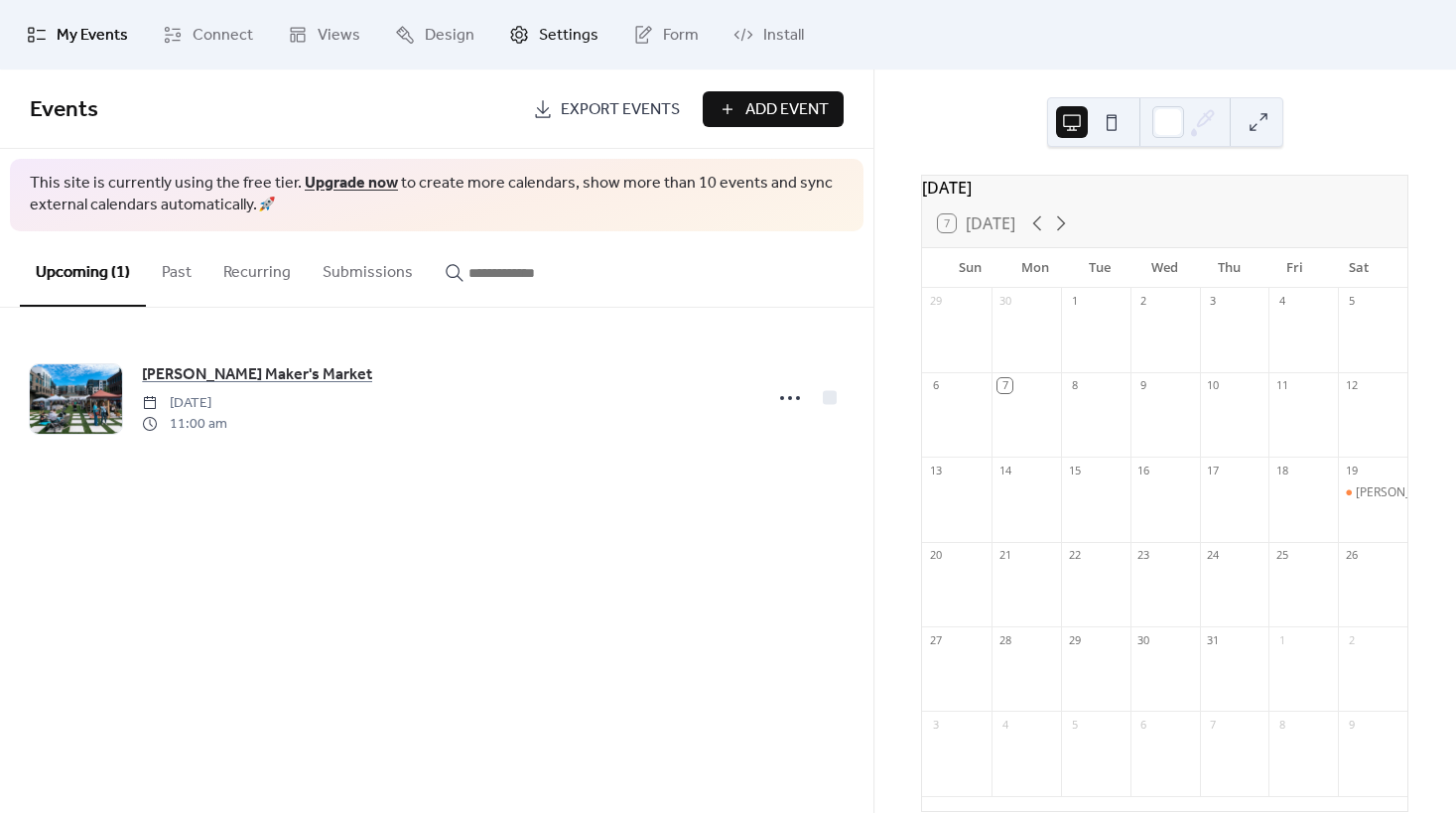 click on "Settings" at bounding box center (569, 36) 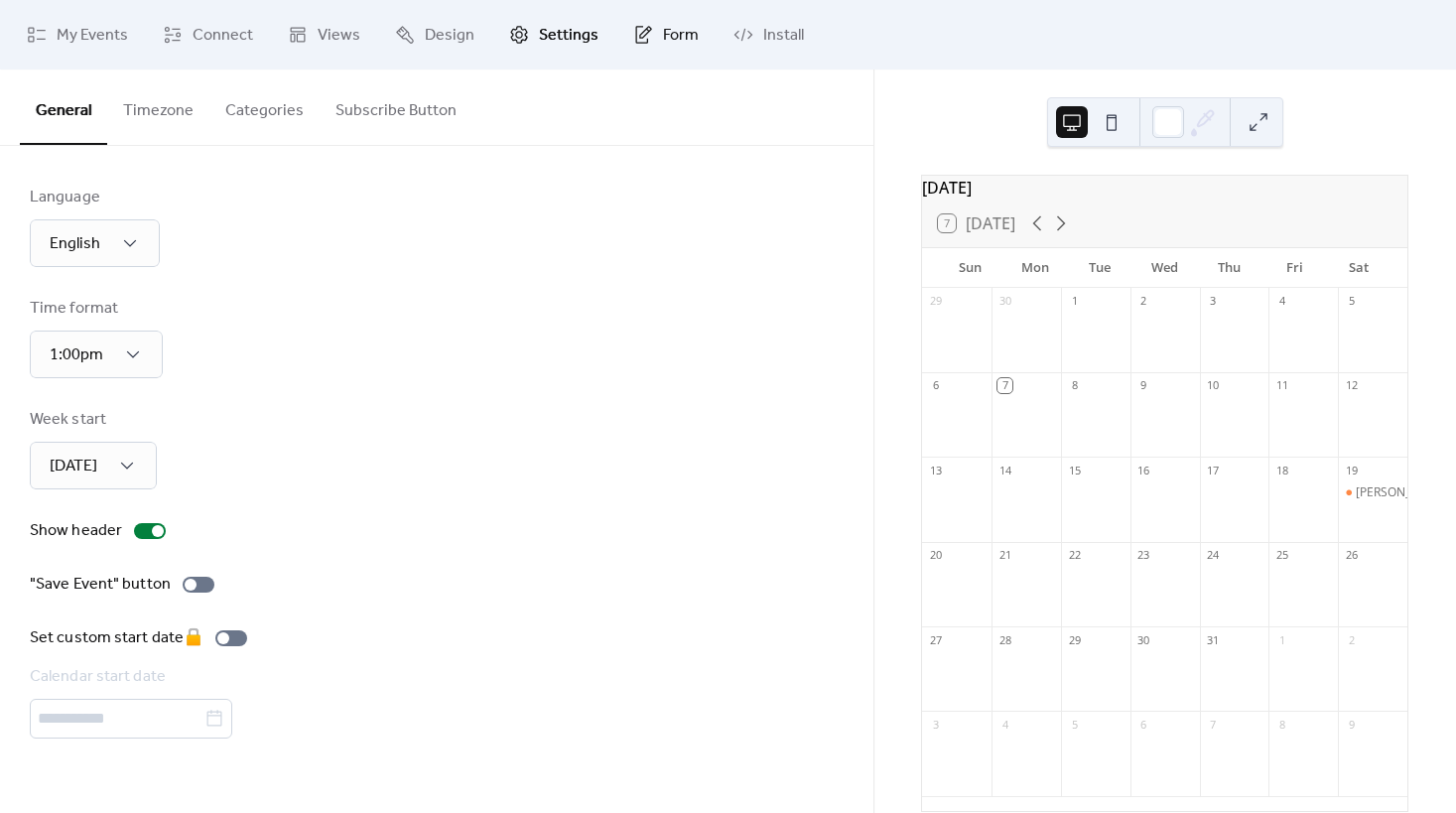 click on "Form" at bounding box center (681, 36) 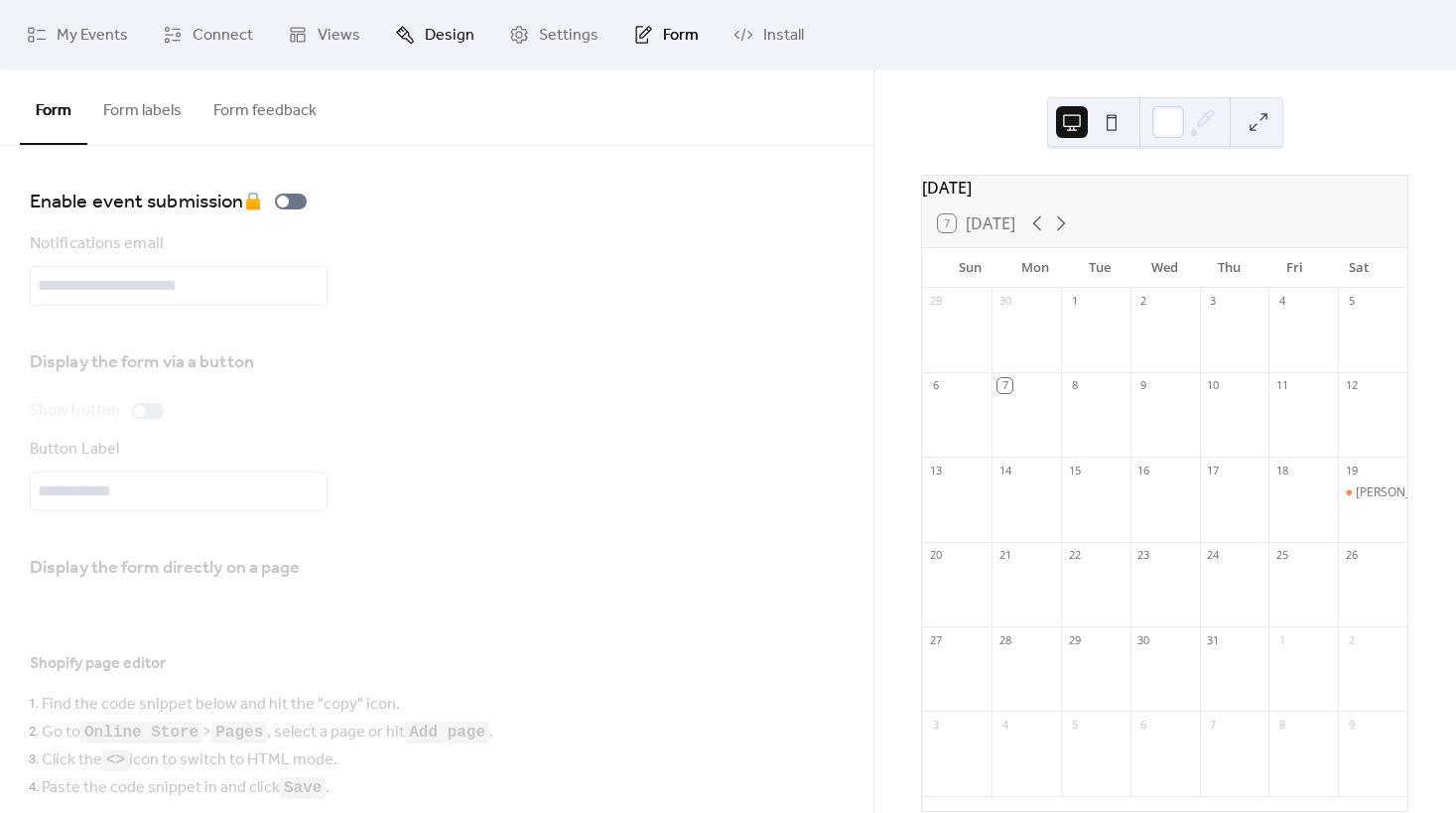 click on "Design" at bounding box center (435, 35) 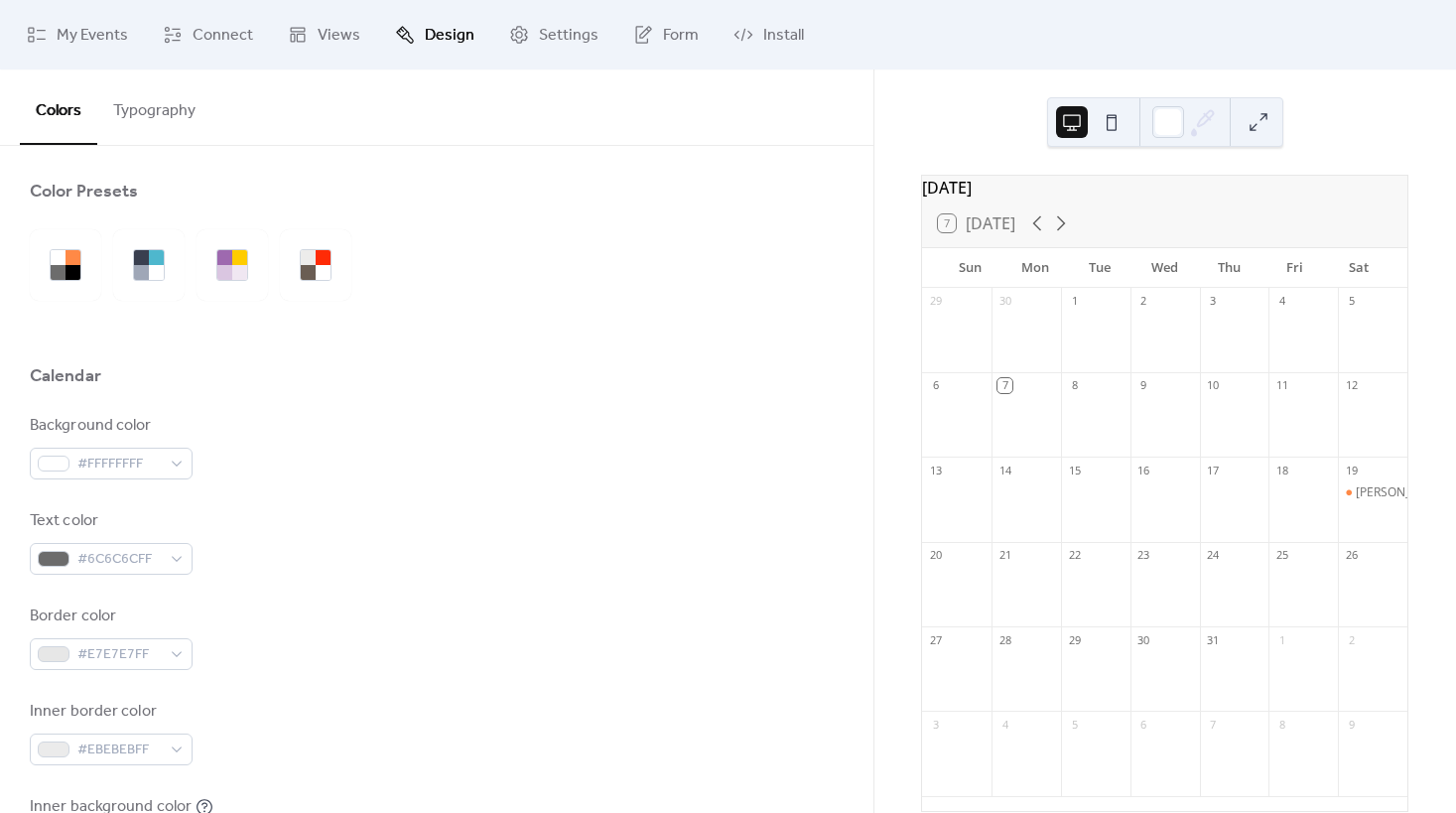 scroll, scrollTop: 0, scrollLeft: 0, axis: both 